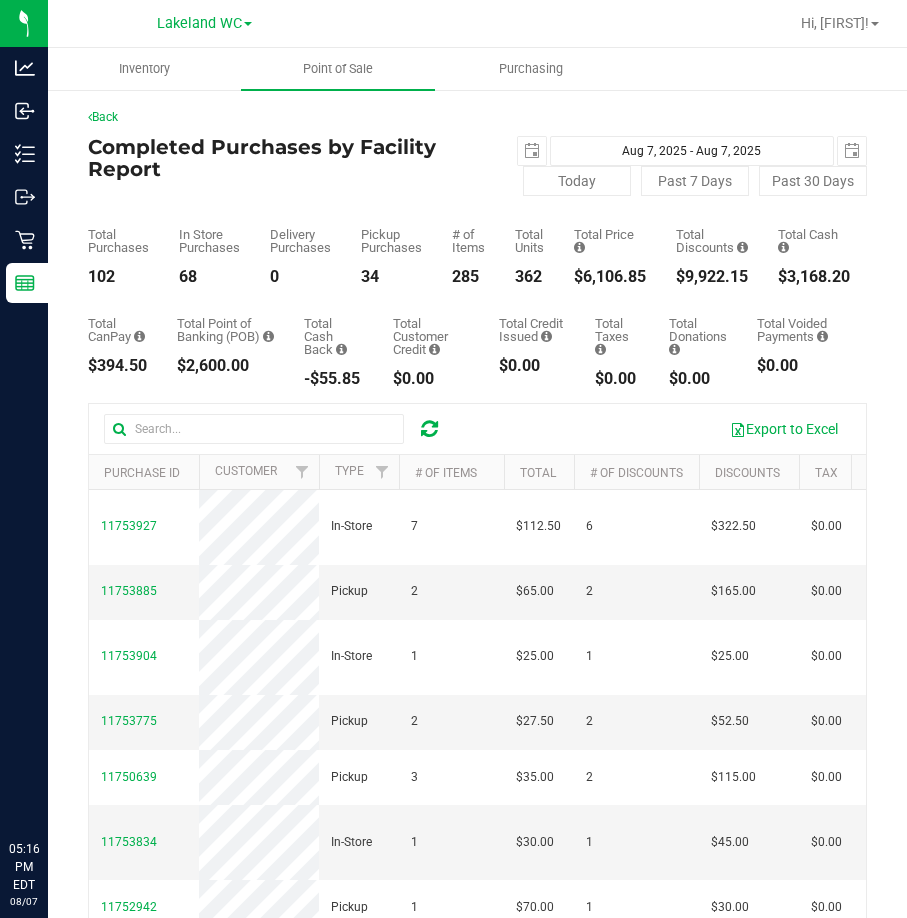 scroll, scrollTop: 0, scrollLeft: 0, axis: both 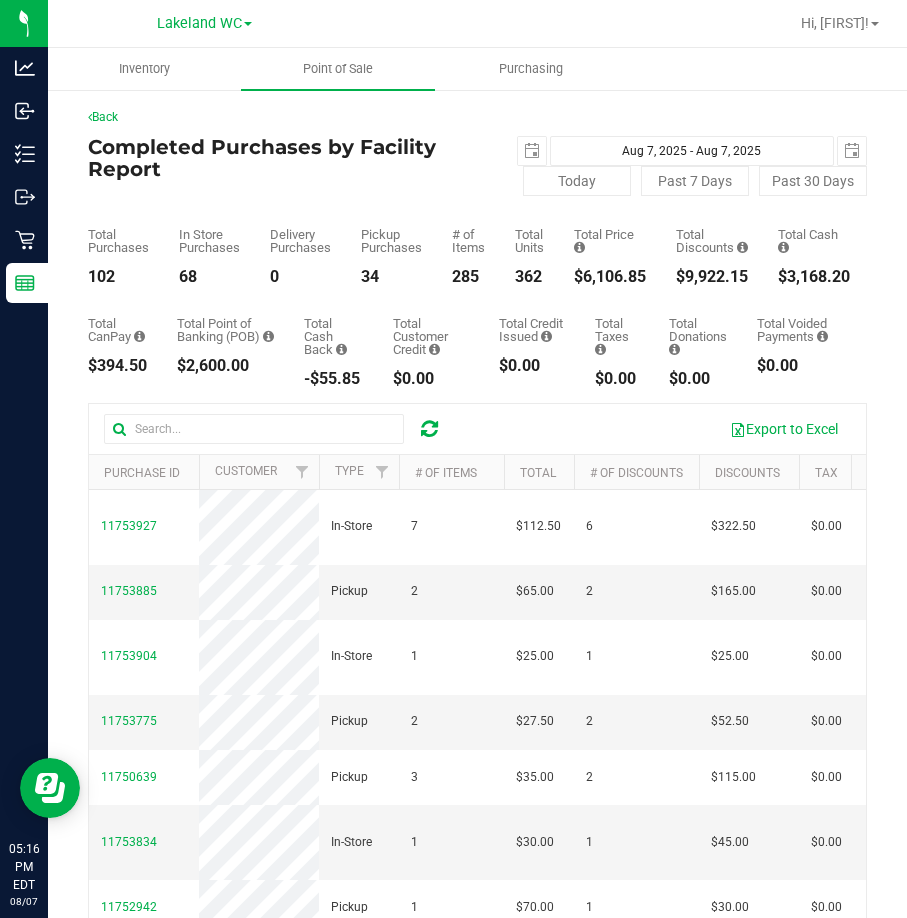 click on "Back" at bounding box center (477, 117) 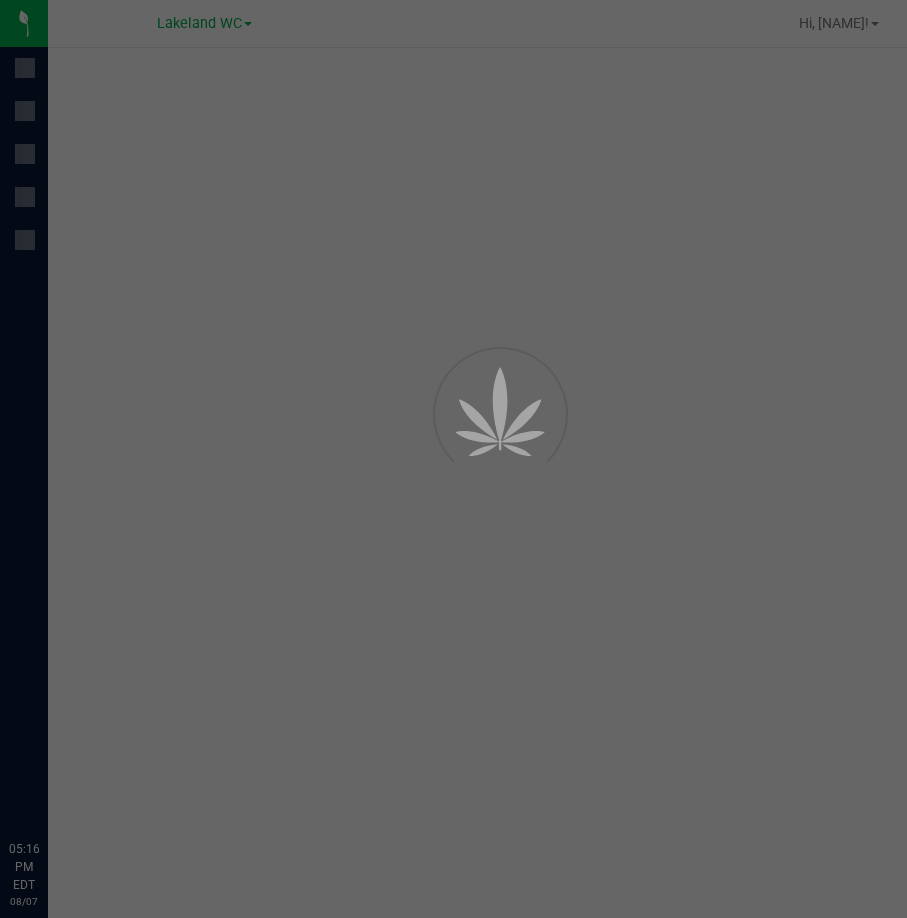 scroll, scrollTop: 0, scrollLeft: 0, axis: both 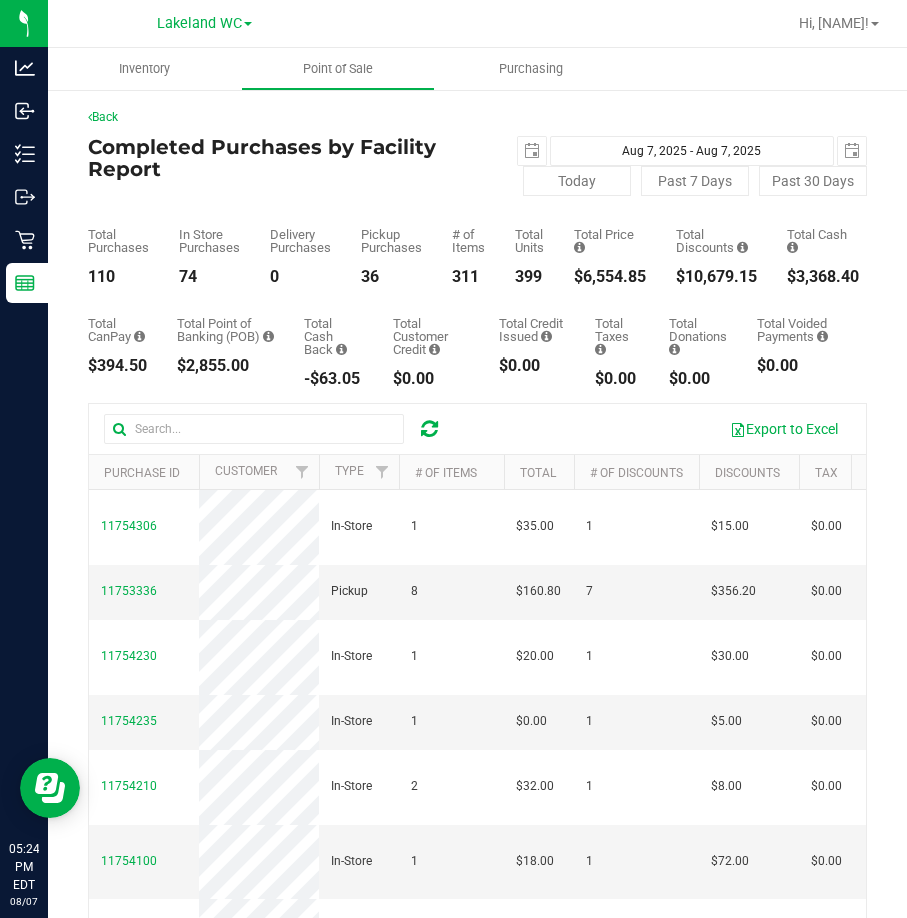 click on "Back" at bounding box center (477, 117) 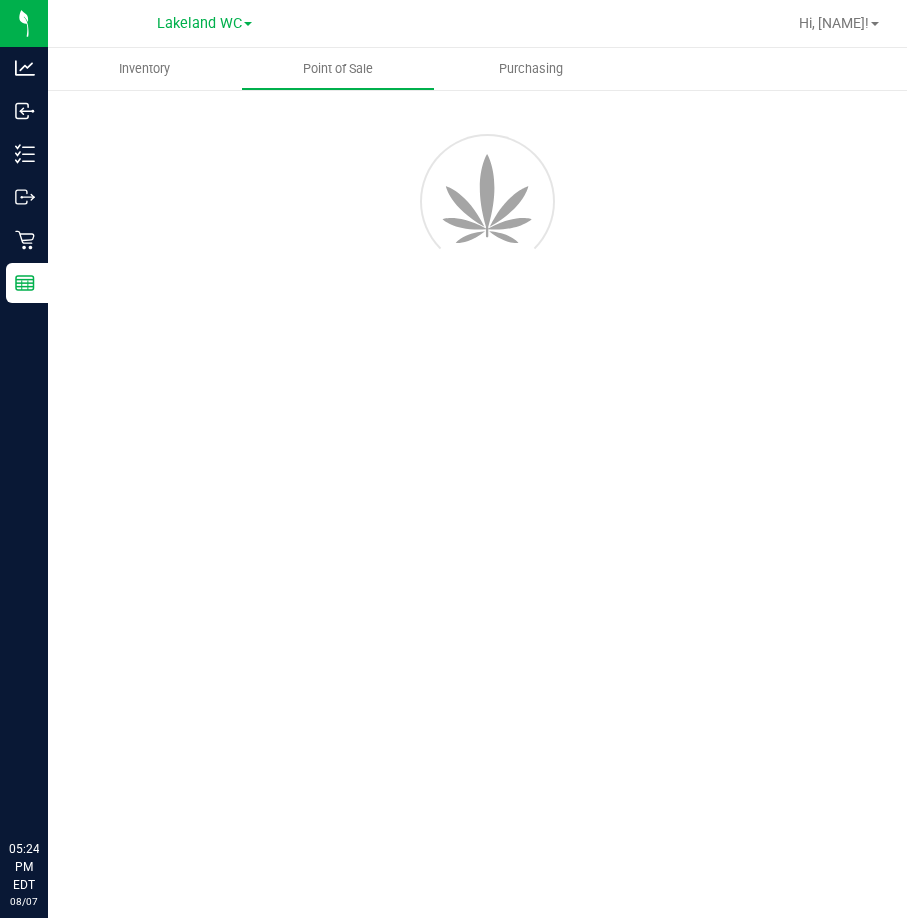 scroll, scrollTop: 0, scrollLeft: 0, axis: both 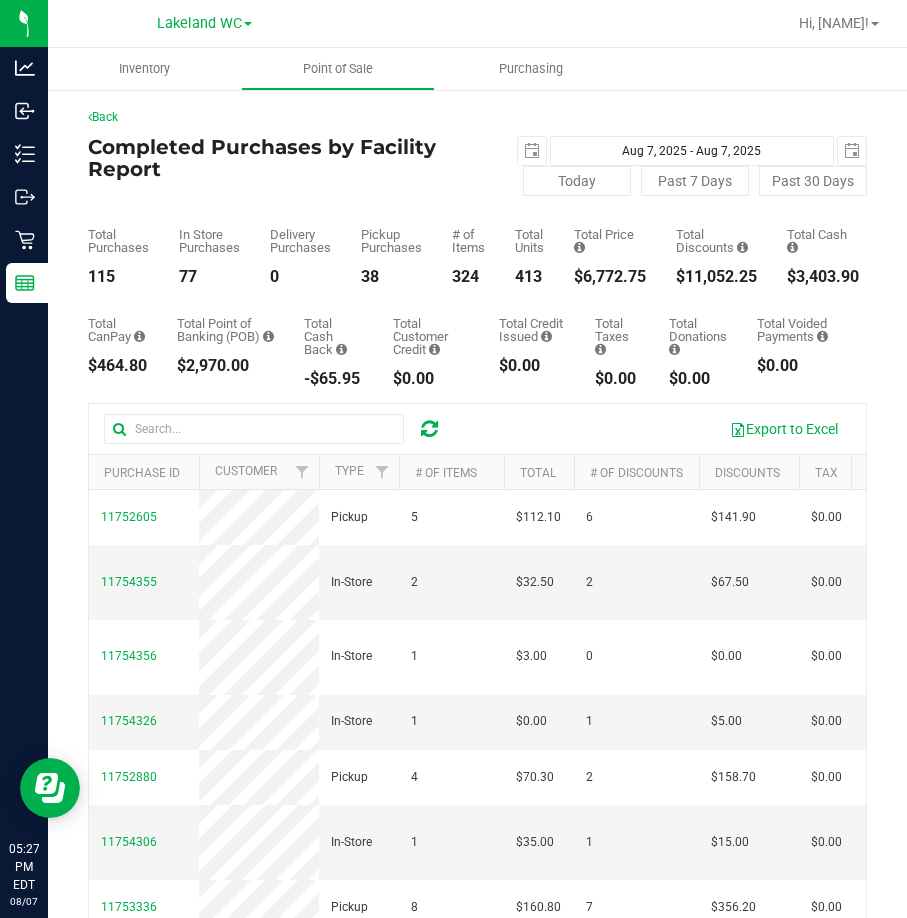 click on "Back" at bounding box center (477, 117) 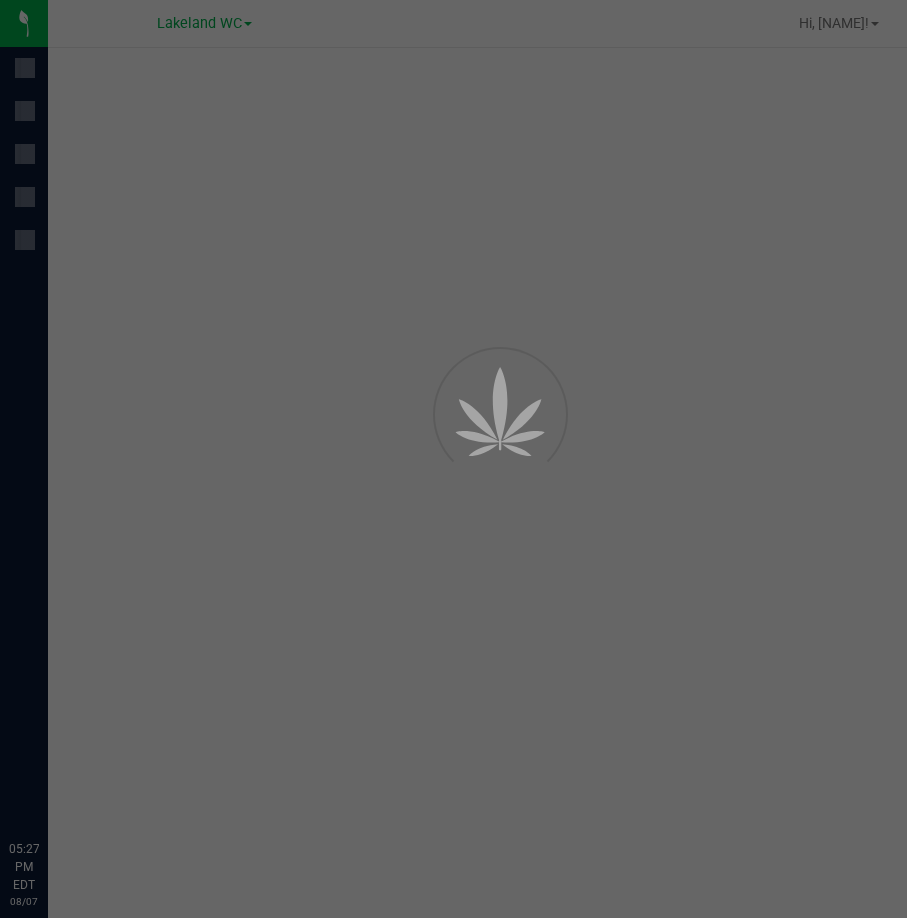 scroll, scrollTop: 0, scrollLeft: 0, axis: both 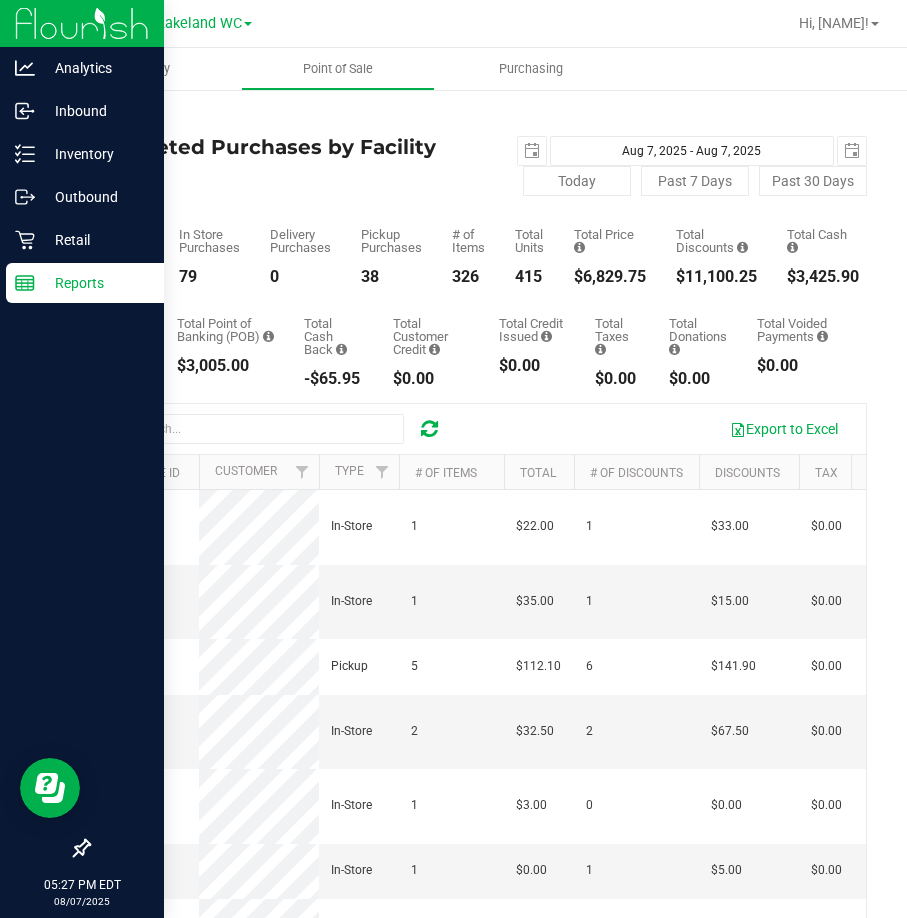 click on "Reports" at bounding box center (95, 283) 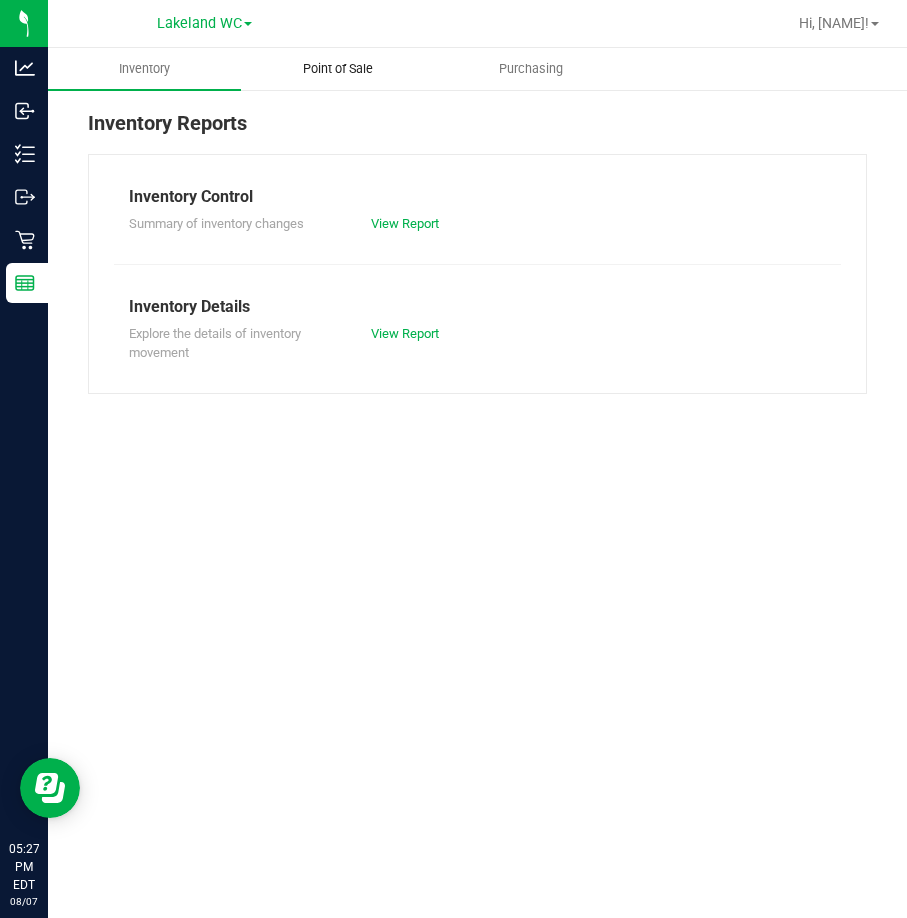click on "Point of Sale" at bounding box center [338, 69] 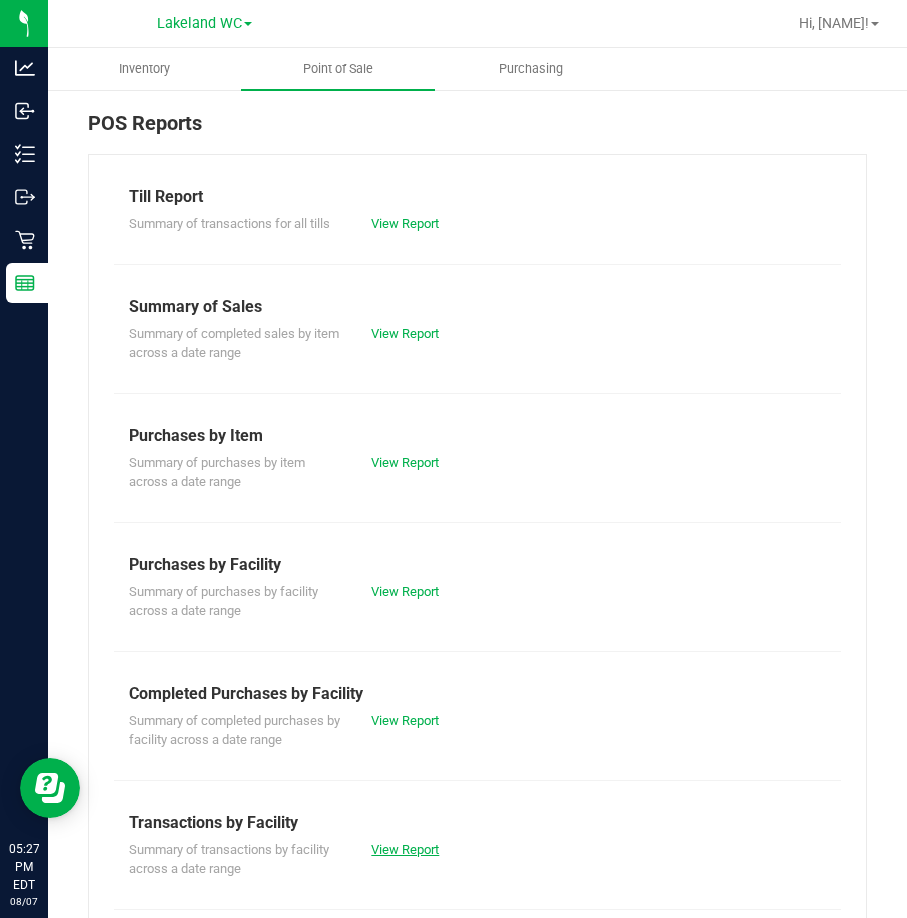 click on "View Report" at bounding box center [405, 849] 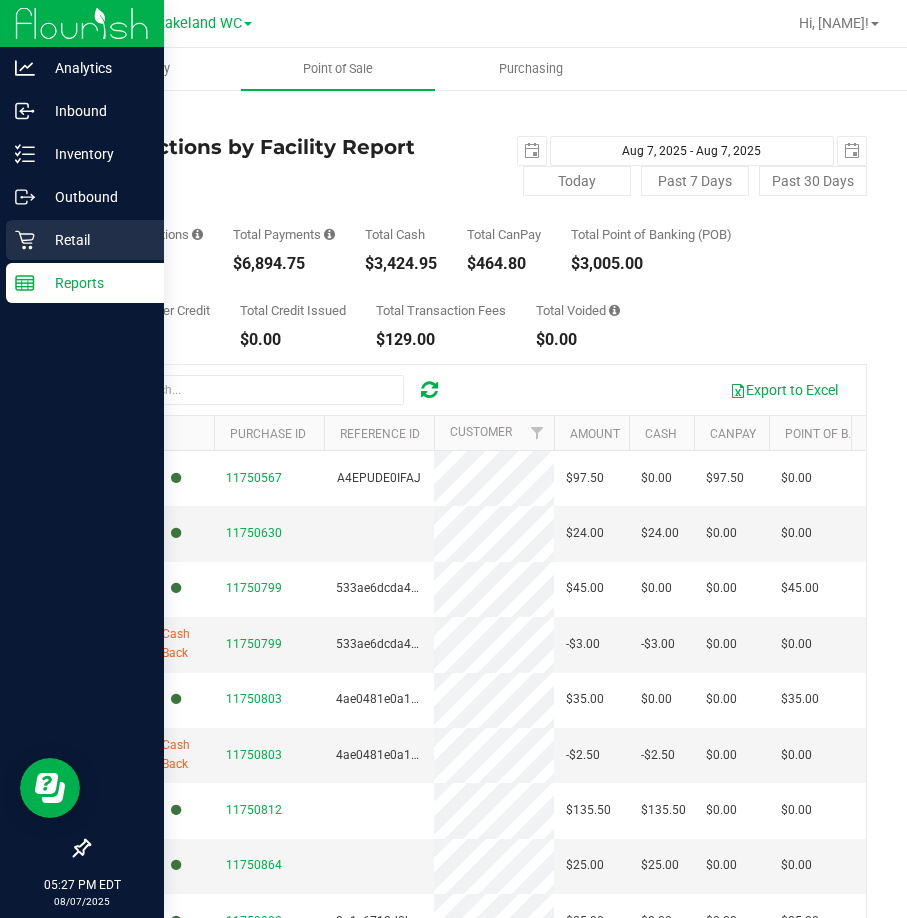 click on "Retail" at bounding box center [95, 240] 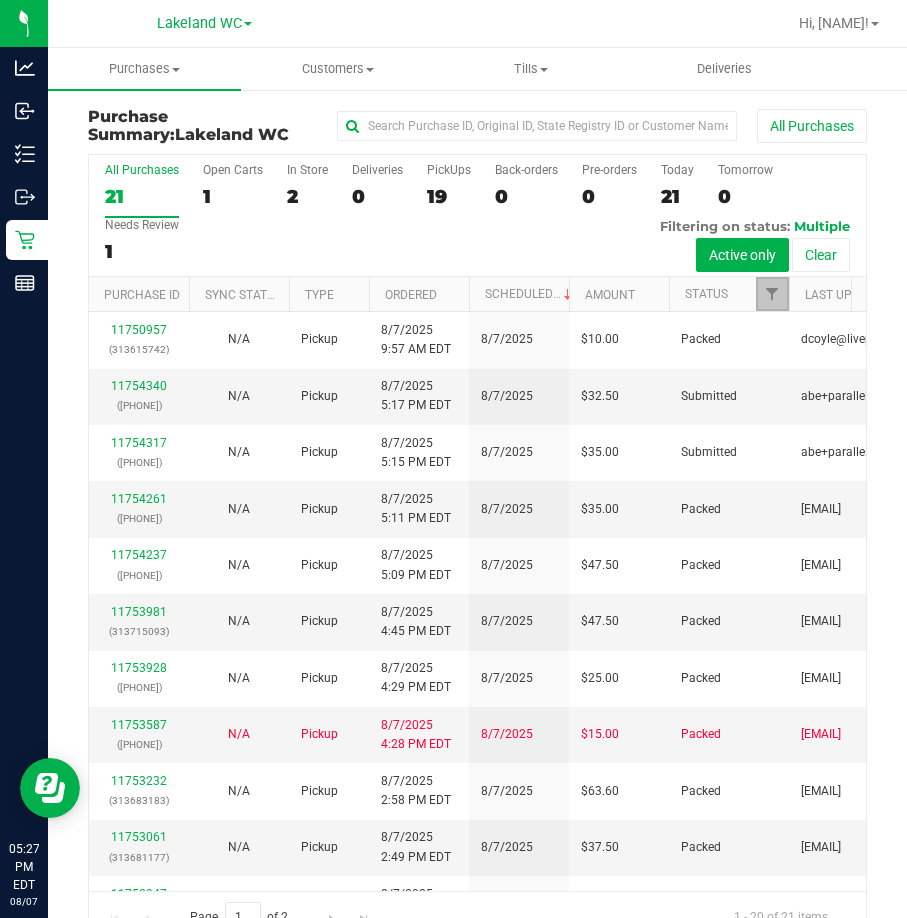 click at bounding box center [772, 294] 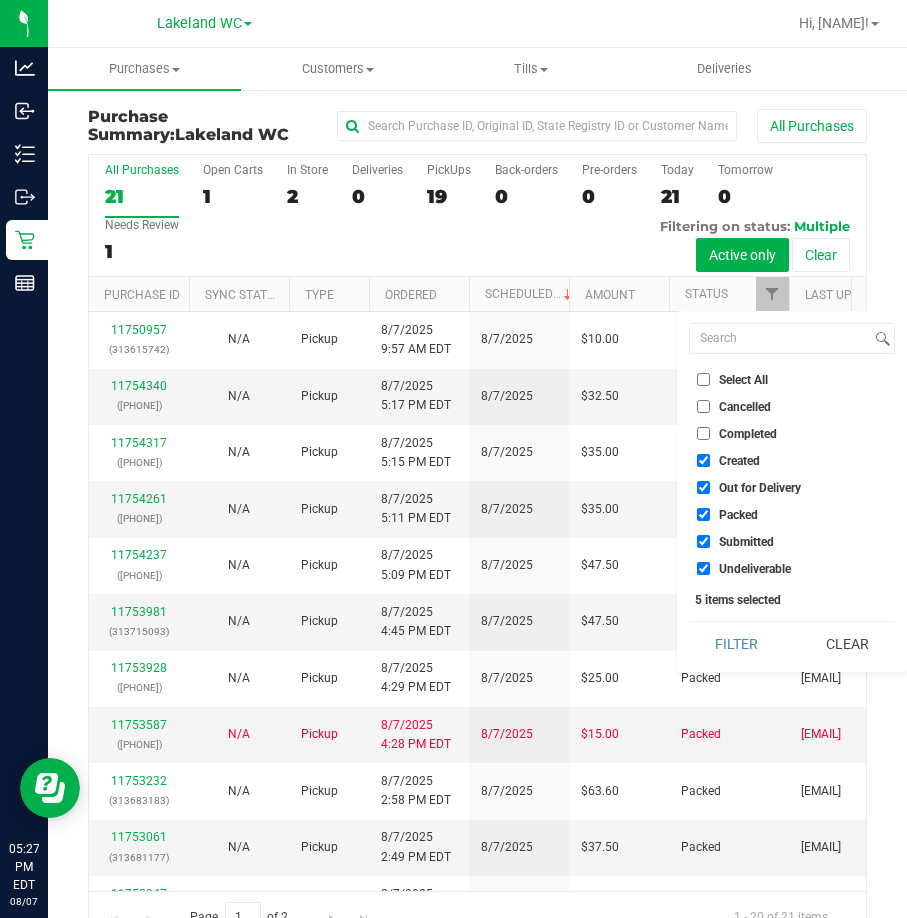 click on "Select All" at bounding box center [792, 379] 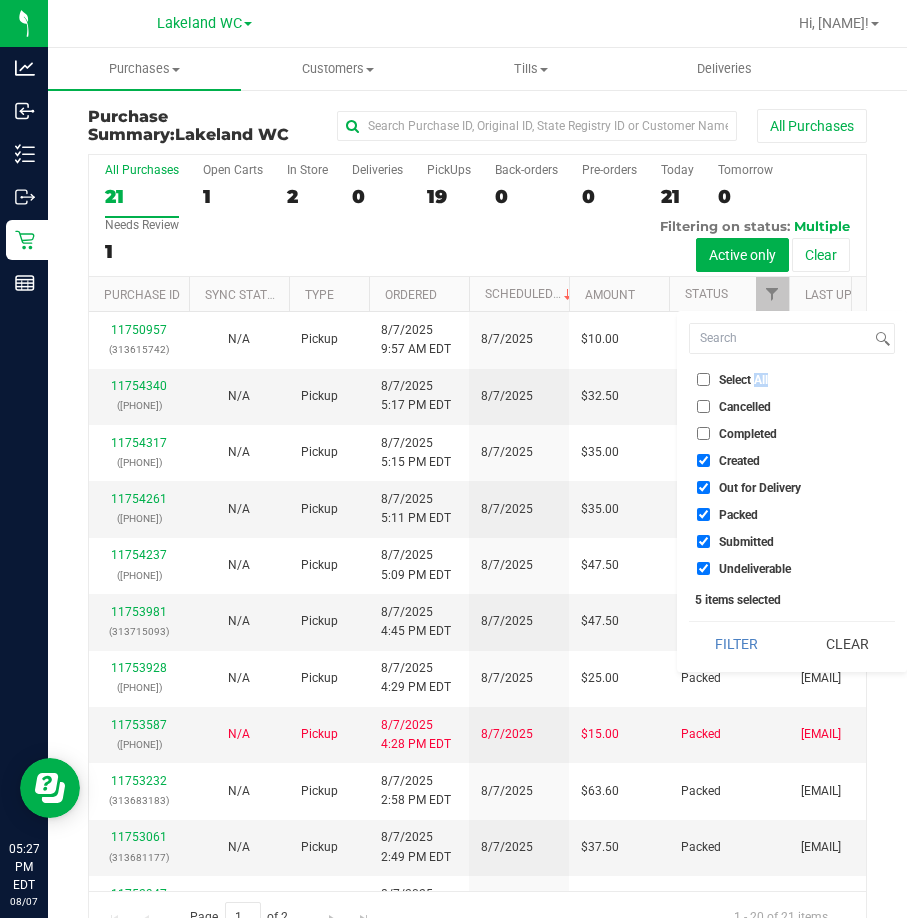 click on "Select All" at bounding box center [792, 379] 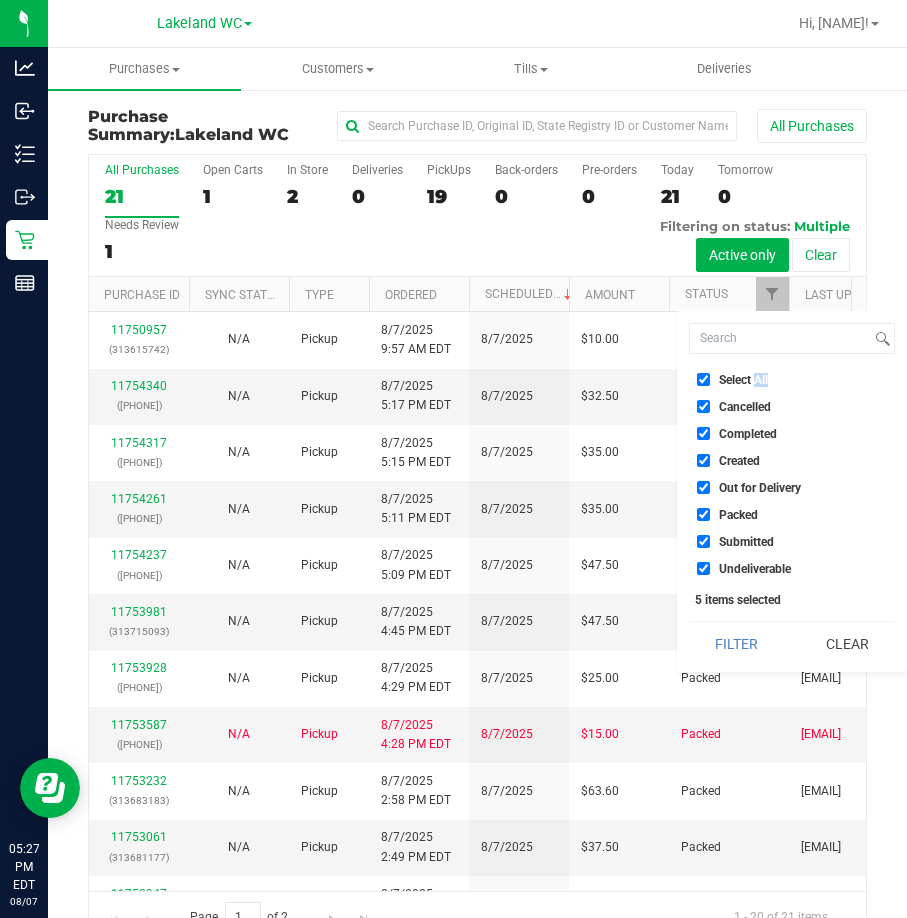 checkbox on "true" 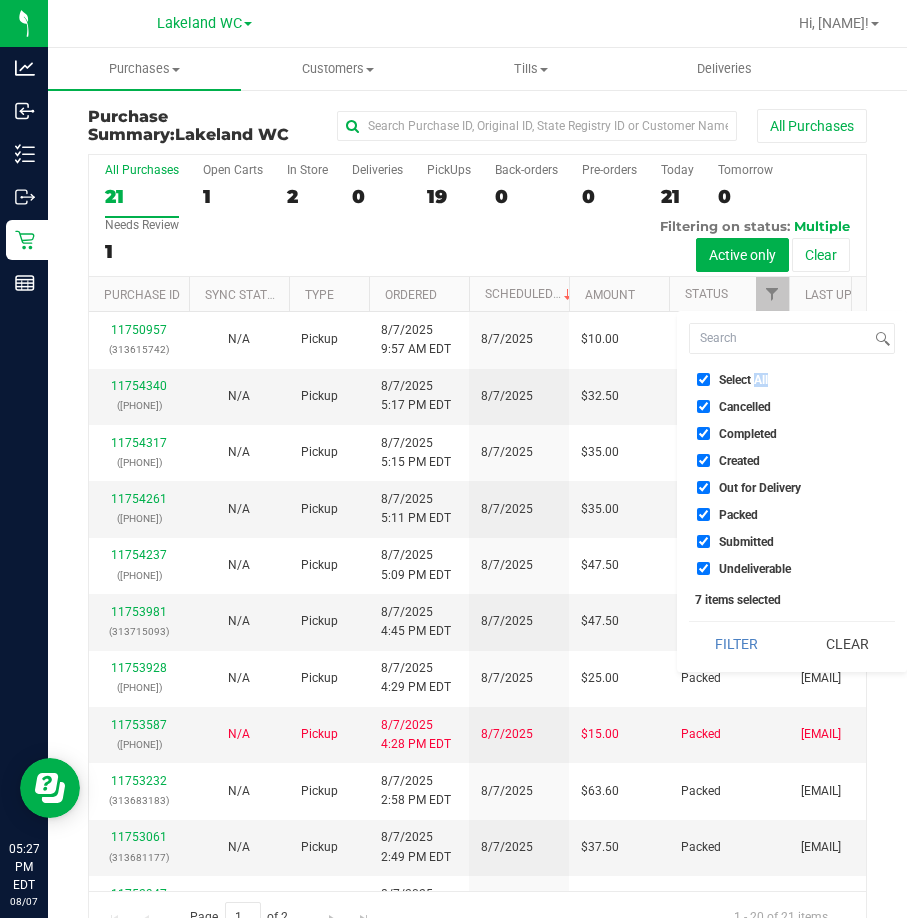 click on "Select All" at bounding box center (703, 379) 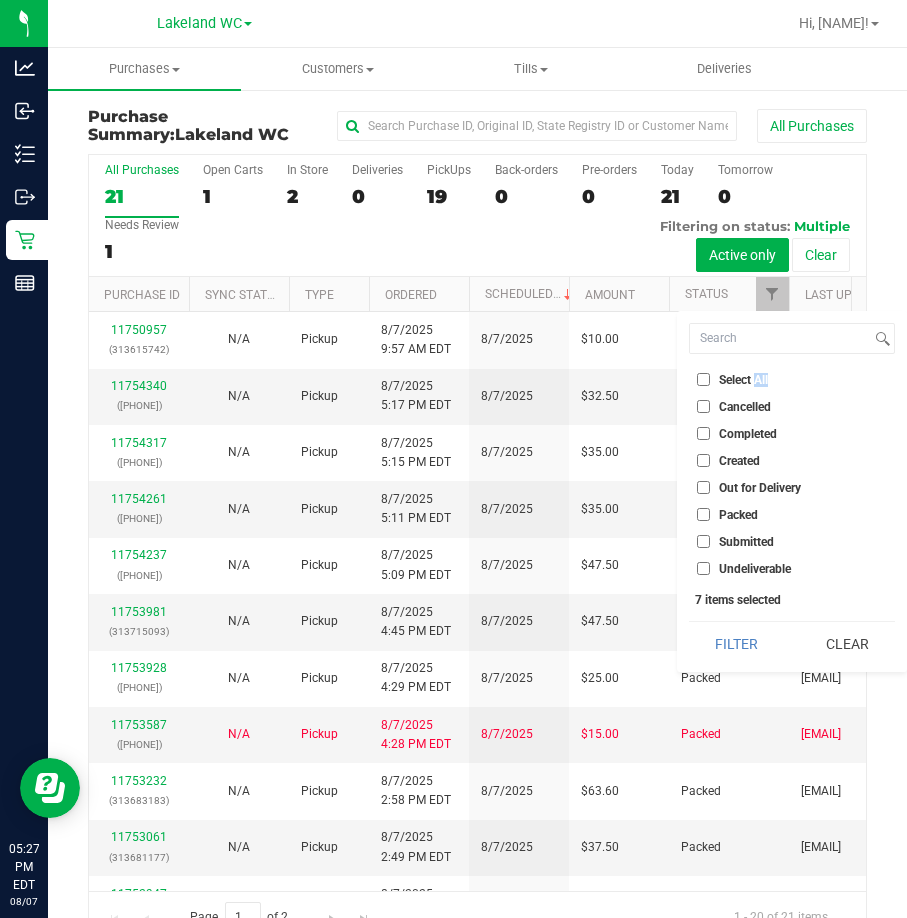 checkbox on "false" 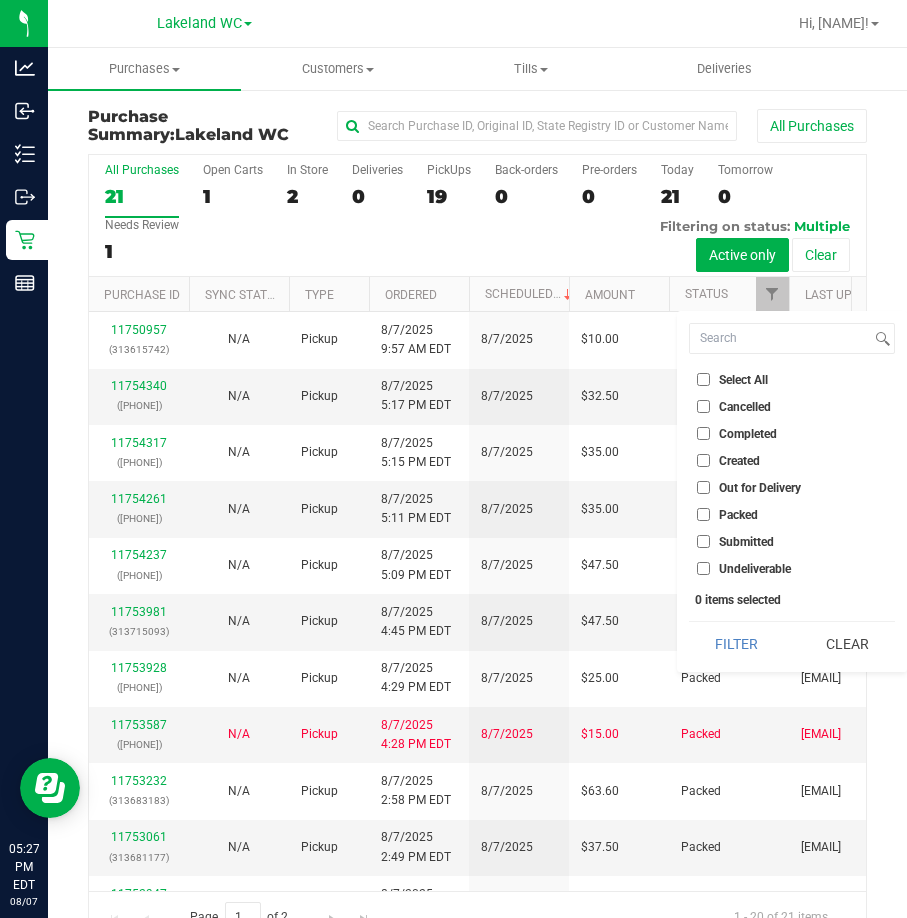 click on "Submitted" at bounding box center (746, 542) 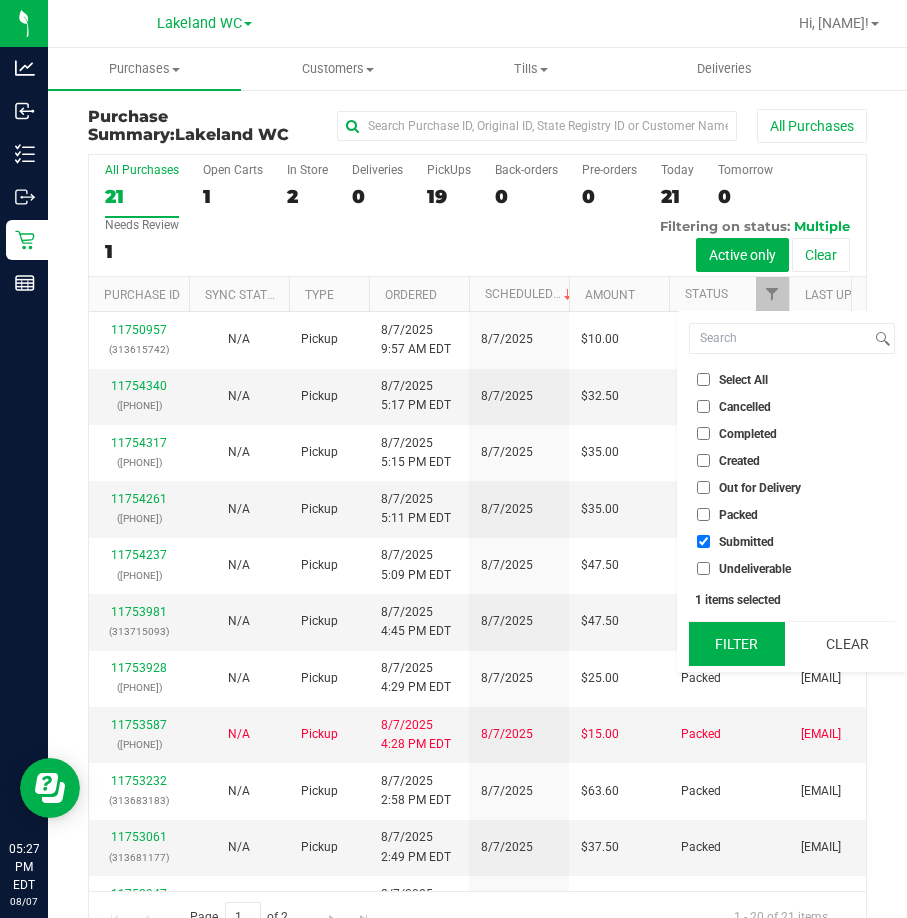 click on "Filter" at bounding box center (737, 644) 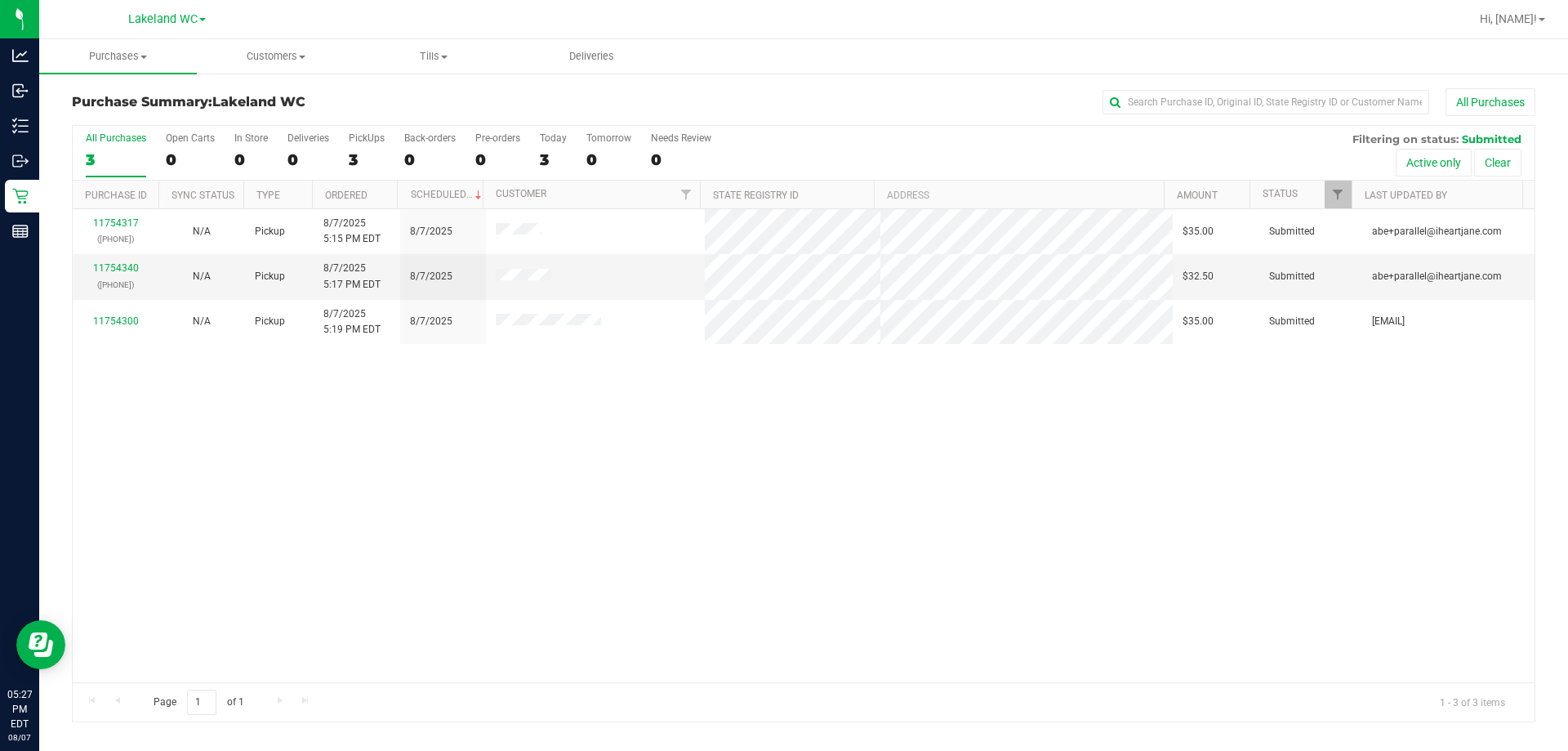 click on "Pickup [MONTH]/[DAY]/[YEAR] [HOUR]:[MINUTE] [AM/PM] [MONTH]/[DAY]
$35.00
Submitted [EMAIL]
[ID]
([PHONE])
N/A
Pickup [MONTH]/[DAY]/[YEAR] [HOUR]:[MINUTE] [AM/PM] [MONTH]/[DAY]
$32.50
Submitted [EMAIL]
[ID]
N/A
Pickup [MONTH]/[DAY]/[YEAR] [HOUR]:[MINUTE] [AM/PM] [MONTH]/[DAY]
$35.00
Submitted [EMAIL]" at bounding box center (804, 445) 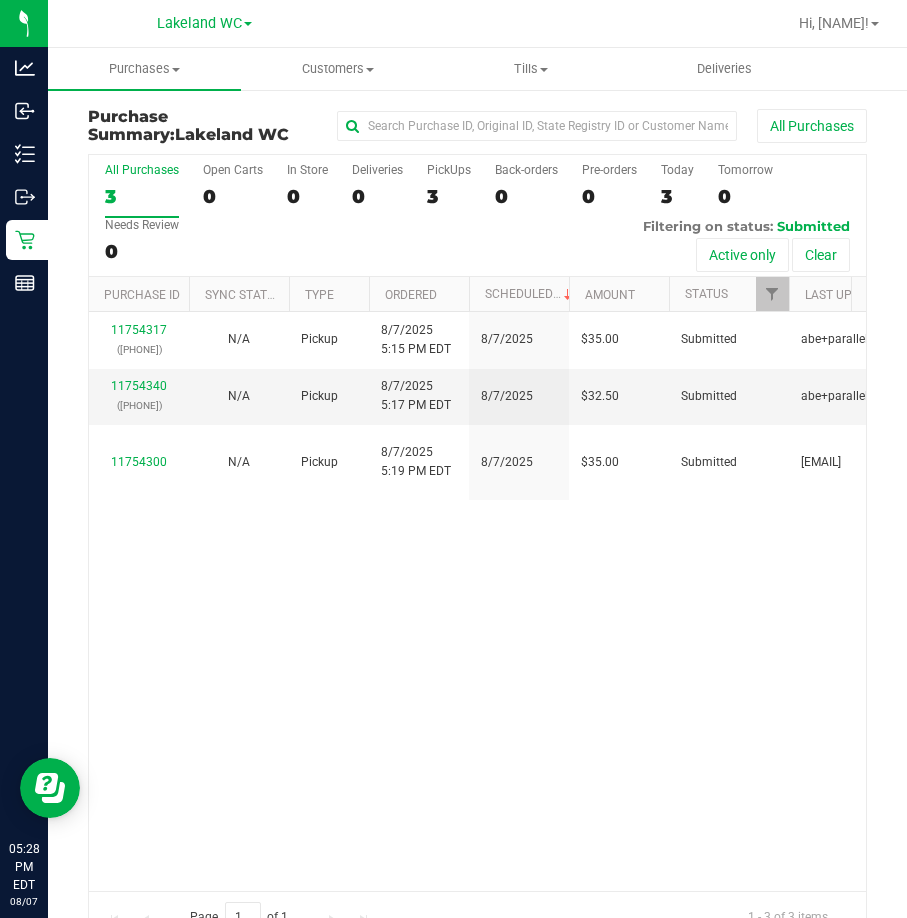 click on "Pickup [MONTH]/[DAY]/[YEAR] [HOUR]:[MINUTE] [AM/PM] [MONTH]/[DAY]
$35.00
Submitted [EMAIL]
[ID]
([PHONE])
N/A
Pickup [MONTH]/[DAY]/[YEAR] [HOUR]:[MINUTE] [AM/PM] [MONTH]/[DAY]
$32.50
Submitted [EMAIL]
[ID]
N/A
Pickup [MONTH]/[DAY]/[YEAR] [HOUR]:[MINUTE] [AM/PM] [MONTH]/[DAY]
$35.00
Submitted [EMAIL]" at bounding box center (477, 601) 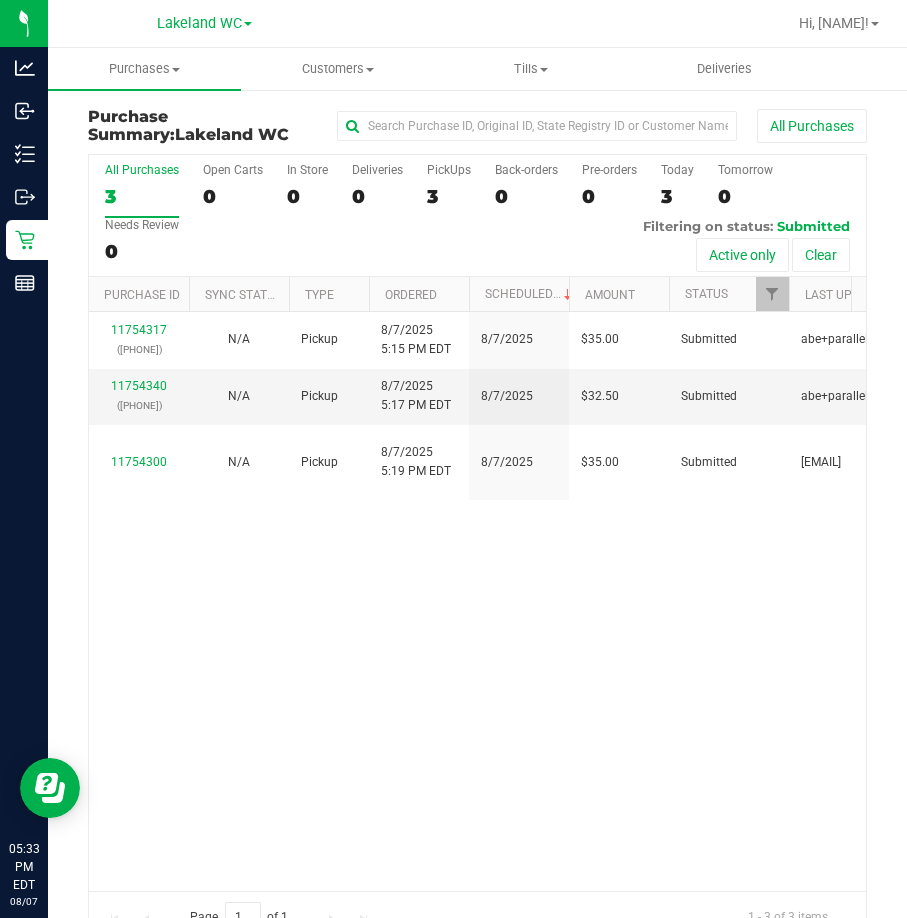 click on "Pickup [MONTH]/[DAY]/[YEAR] [HOUR]:[MINUTE] [AM/PM] [MONTH]/[DAY]
$35.00
Submitted [EMAIL]
[ID]
([PHONE])
N/A
Pickup [MONTH]/[DAY]/[YEAR] [HOUR]:[MINUTE] [AM/PM] [MONTH]/[DAY]
$32.50
Submitted [EMAIL]
[ID]
N/A
Pickup [MONTH]/[DAY]/[YEAR] [HOUR]:[MINUTE] [AM/PM] [MONTH]/[DAY]
$35.00
Submitted [EMAIL]" at bounding box center (477, 601) 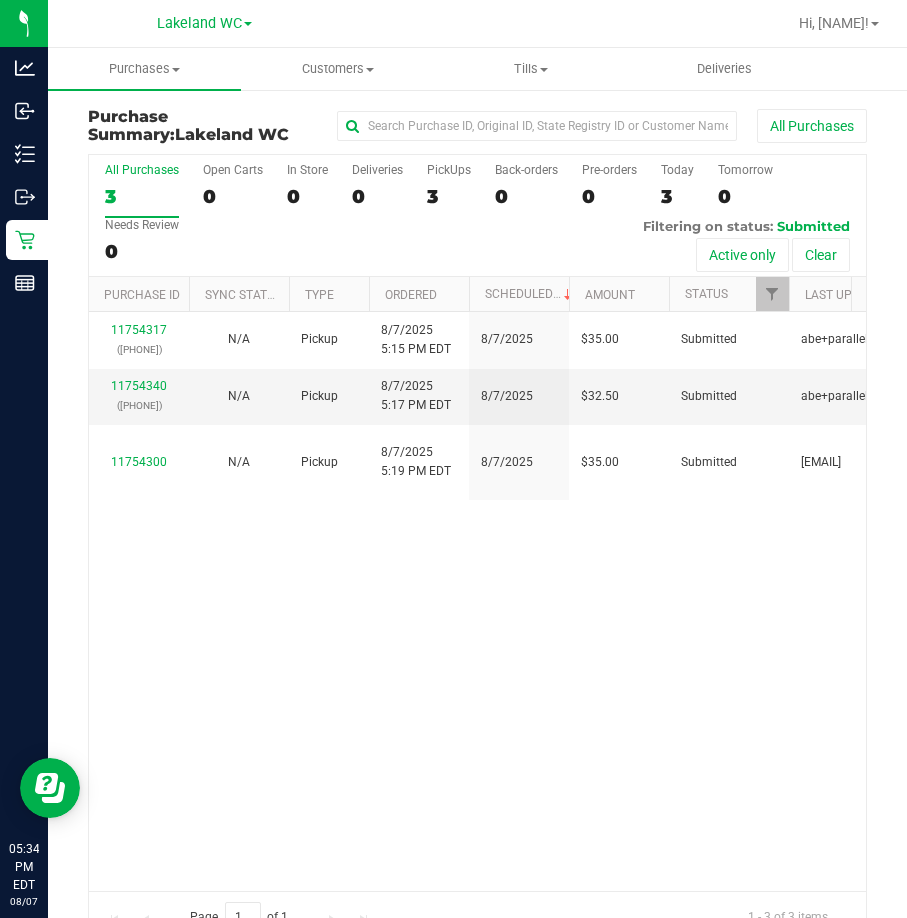click on "Pickup [MONTH]/[DAY]/[YEAR] [HOUR]:[MINUTE] [AM/PM] [MONTH]/[DAY]
$35.00
Submitted [EMAIL]
[ID]
([PHONE])
N/A
Pickup [MONTH]/[DAY]/[YEAR] [HOUR]:[MINUTE] [AM/PM] [MONTH]/[DAY]
$32.50
Submitted [EMAIL]
[ID]
N/A
Pickup [MONTH]/[DAY]/[YEAR] [HOUR]:[MINUTE] [AM/PM] [MONTH]/[DAY]
$35.00
Submitted [EMAIL]" at bounding box center (477, 601) 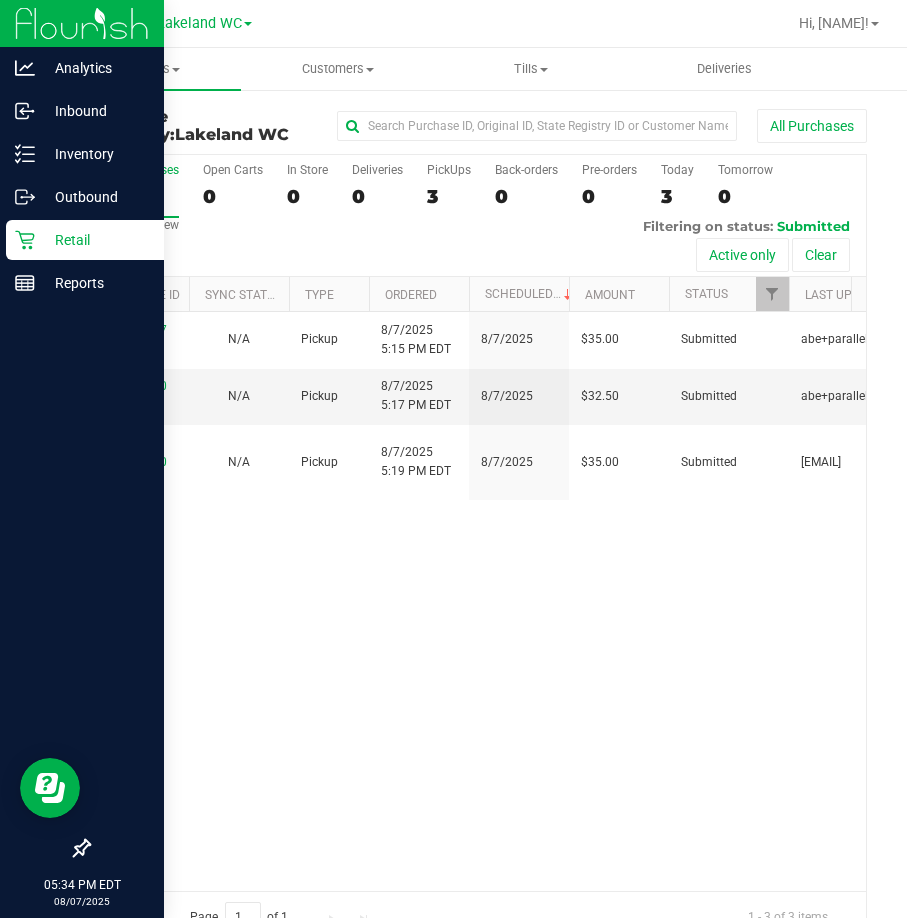 click on "Retail" at bounding box center (95, 240) 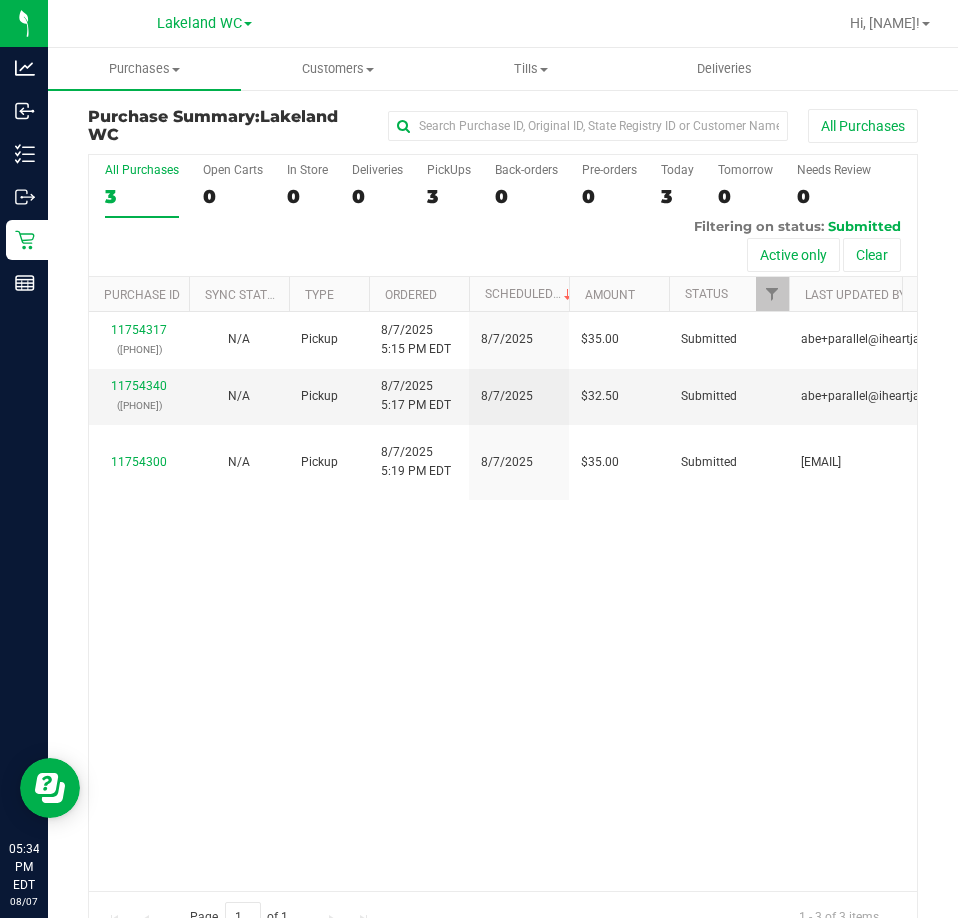 click on "Pickup [MONTH]/[DAY]/[YEAR] [HOUR]:[MINUTE] [AM/PM] [MONTH]/[DAY]
$35.00
Submitted [EMAIL]
[ID]
([PHONE])
N/A
Pickup [MONTH]/[DAY]/[YEAR] [HOUR]:[MINUTE] [AM/PM] [MONTH]/[DAY]
$32.50
Submitted [EMAIL]
[ID]
N/A
Pickup [MONTH]/[DAY]/[YEAR] [HOUR]:[MINUTE] [AM/PM] [MONTH]/[DAY]
$35.00
Submitted [EMAIL]" at bounding box center [503, 601] 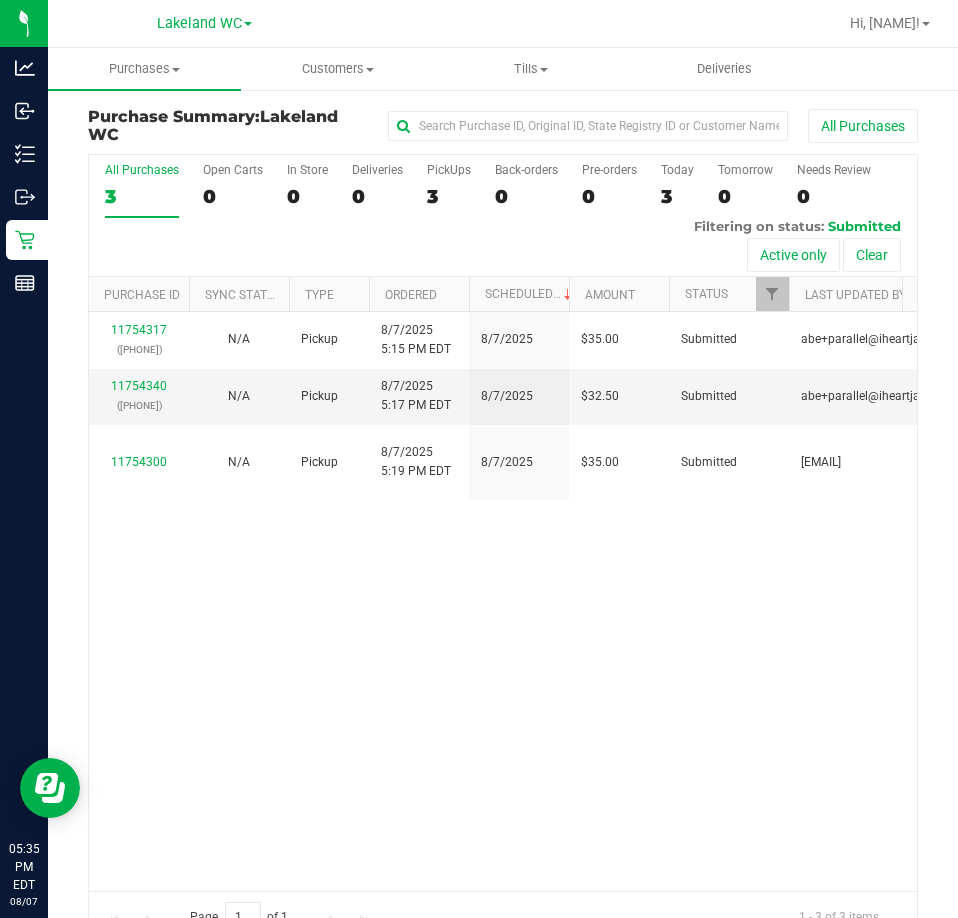 click on "Pickup [MONTH]/[DAY]/[YEAR] [HOUR]:[MINUTE] [AM/PM] [MONTH]/[DAY]
$35.00
Submitted [EMAIL]
[ID]
([PHONE])
N/A
Pickup [MONTH]/[DAY]/[YEAR] [HOUR]:[MINUTE] [AM/PM] [MONTH]/[DAY]
$32.50
Submitted [EMAIL]
[ID]
N/A
Pickup [MONTH]/[DAY]/[YEAR] [HOUR]:[MINUTE] [AM/PM] [MONTH]/[DAY]
$35.00
Submitted [EMAIL]" at bounding box center [503, 601] 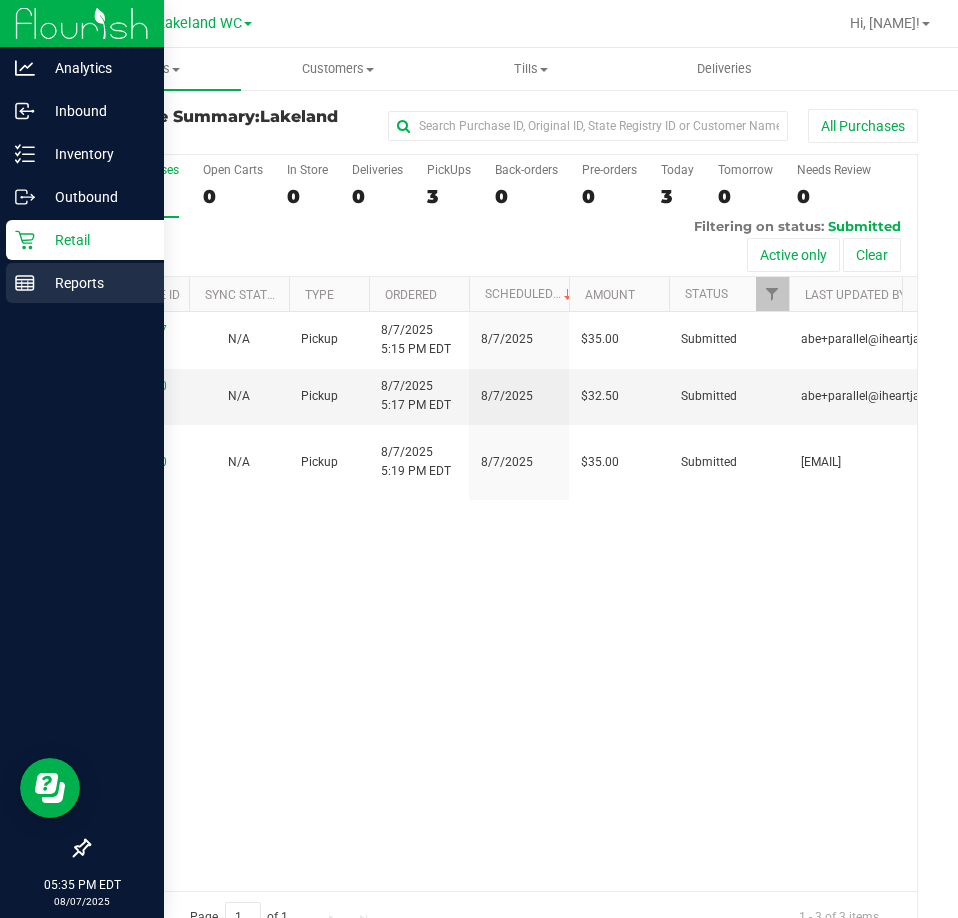 click on "Reports" at bounding box center (95, 283) 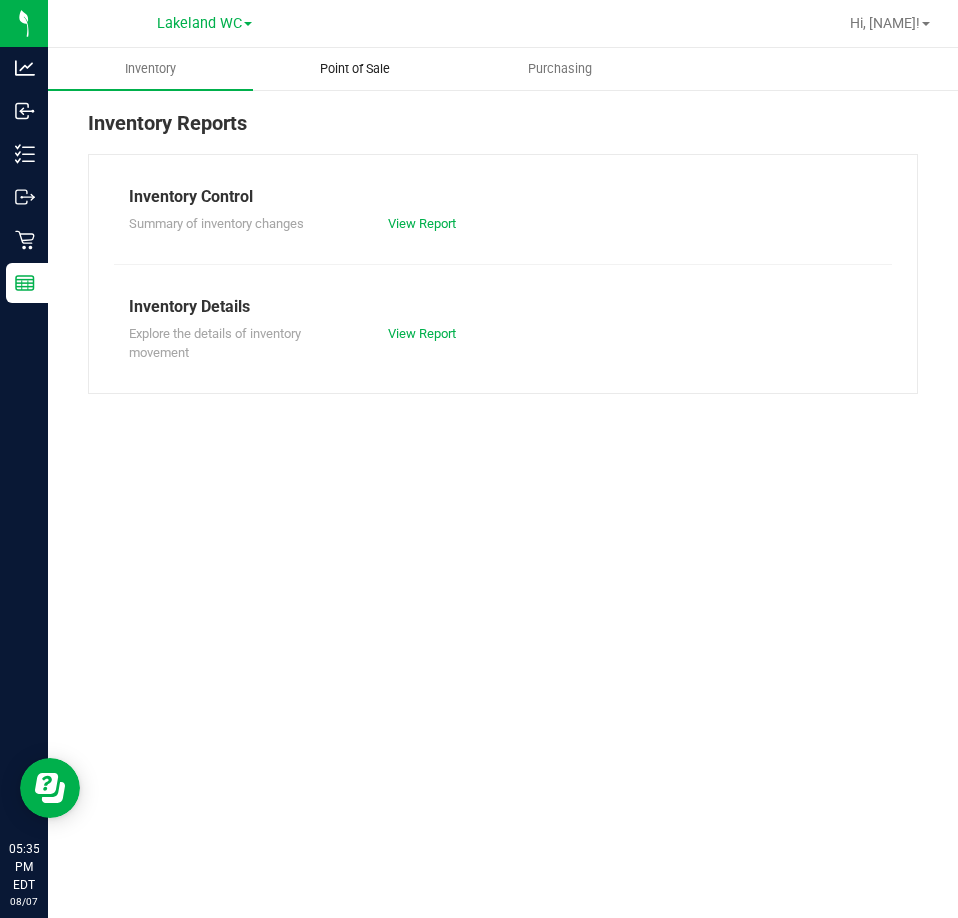 click on "Point of Sale" at bounding box center [355, 69] 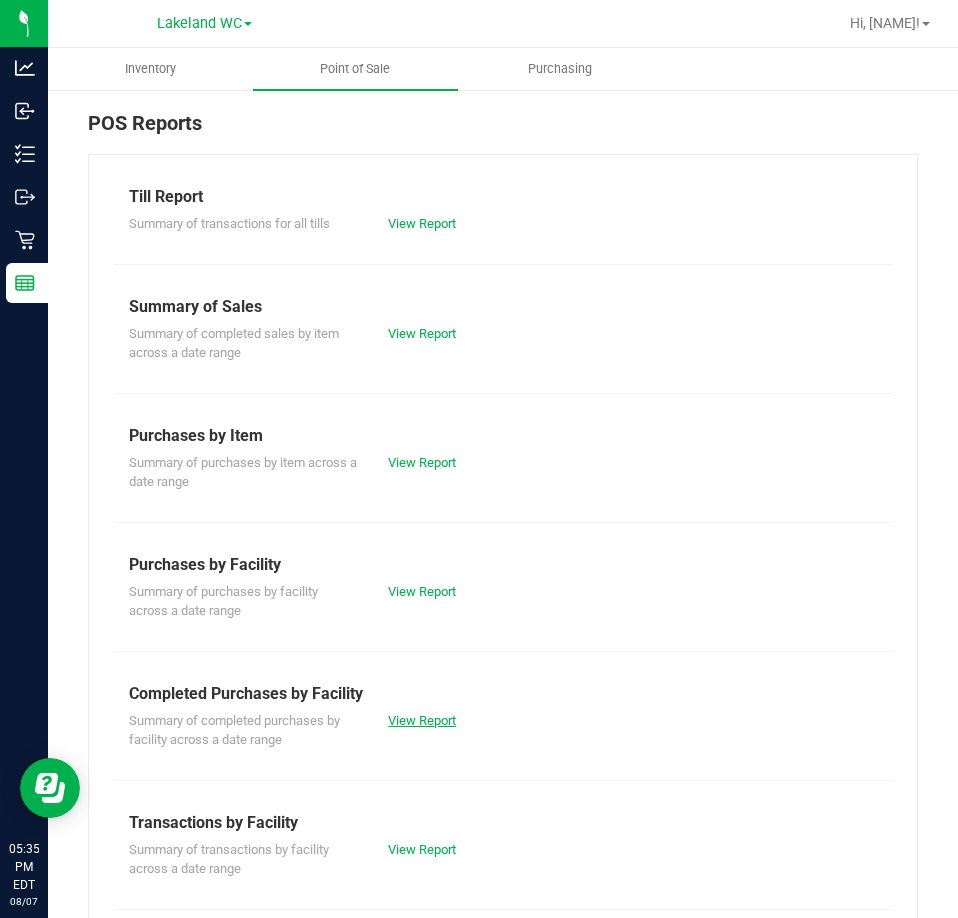 click on "View Report" at bounding box center [422, 720] 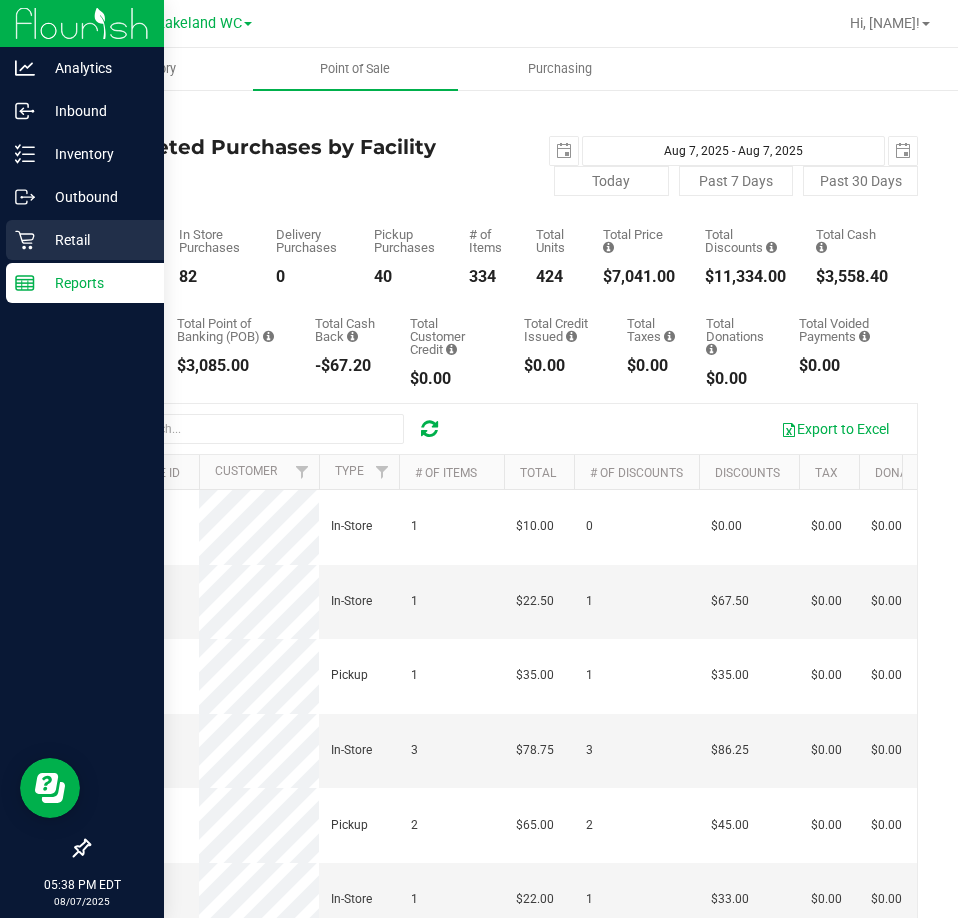 click on "Retail" at bounding box center [95, 240] 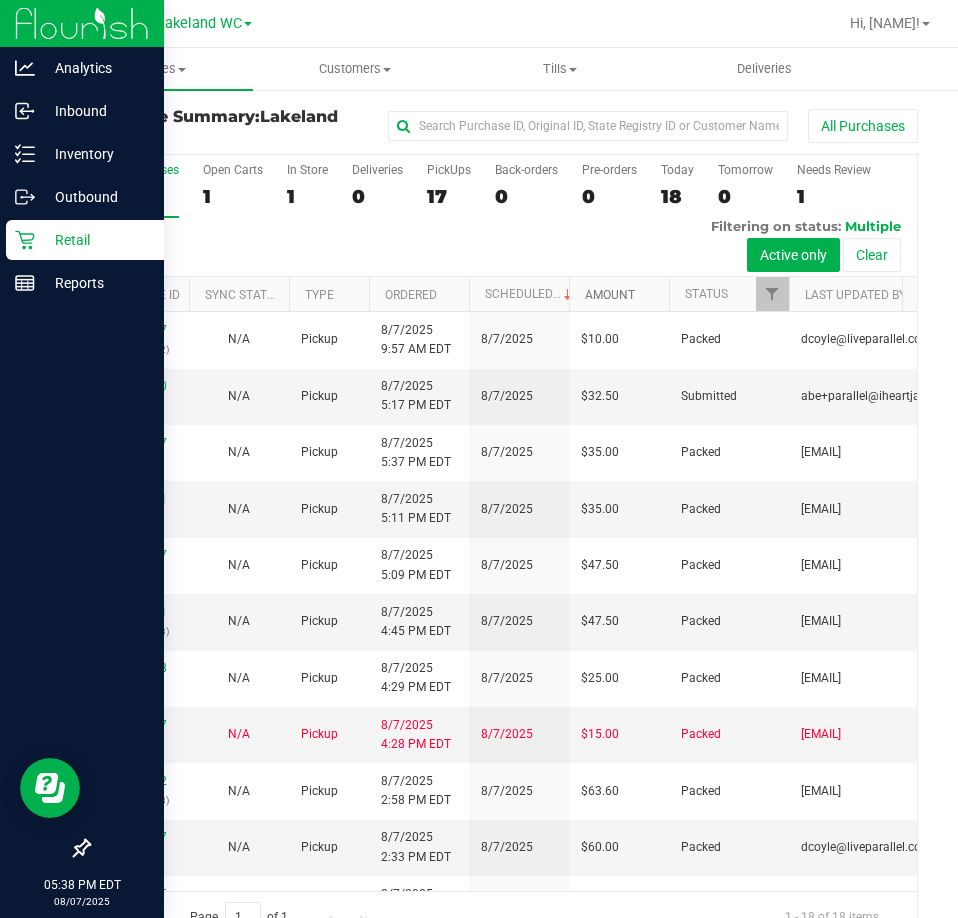 click on "Amount" at bounding box center [610, 295] 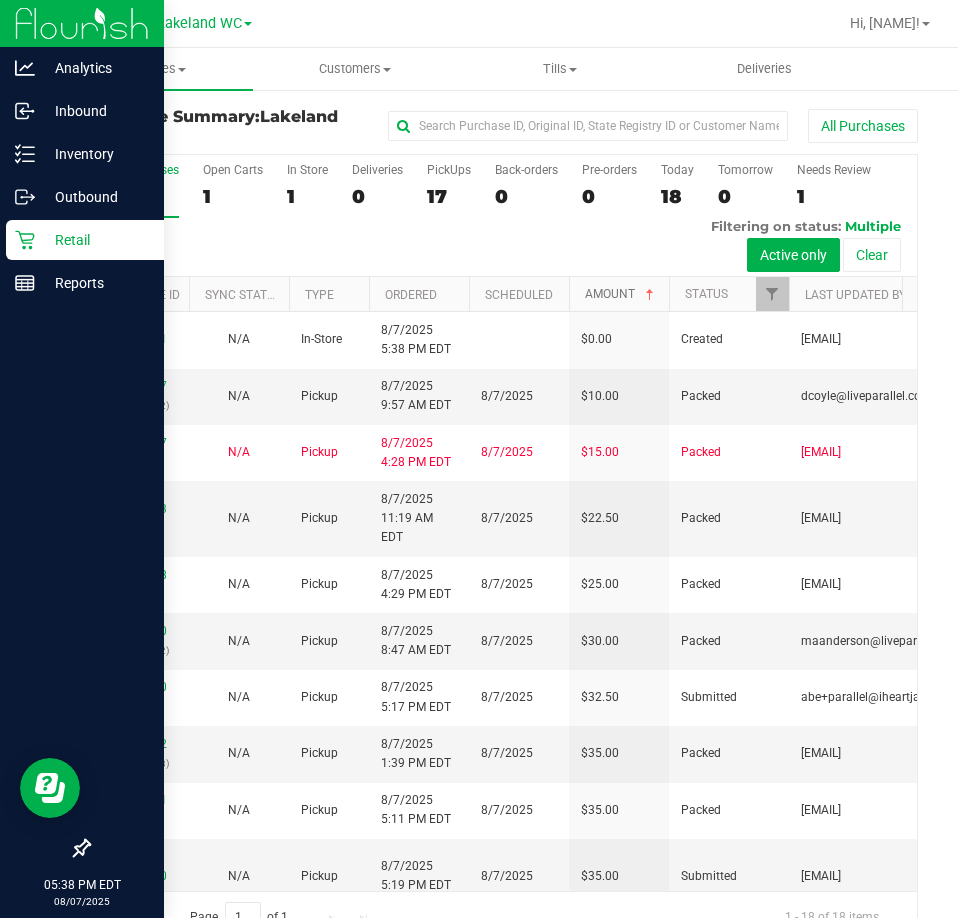 click on "Amount" at bounding box center [621, 294] 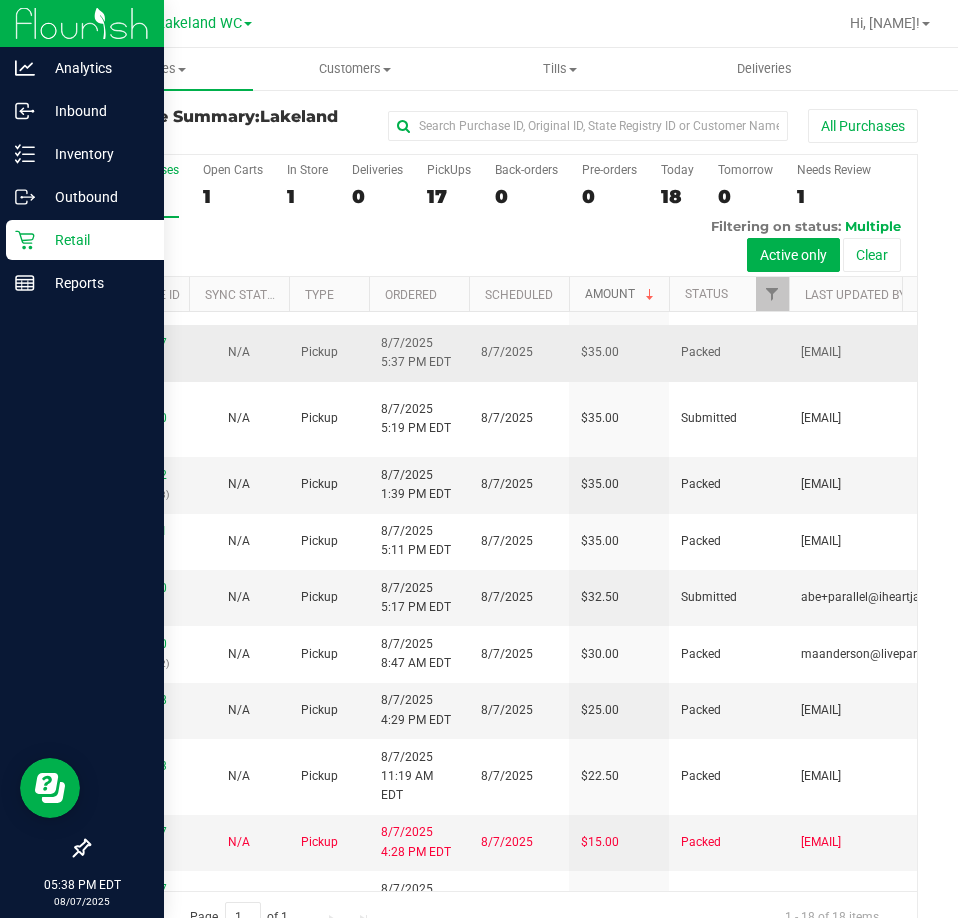scroll, scrollTop: 529, scrollLeft: 0, axis: vertical 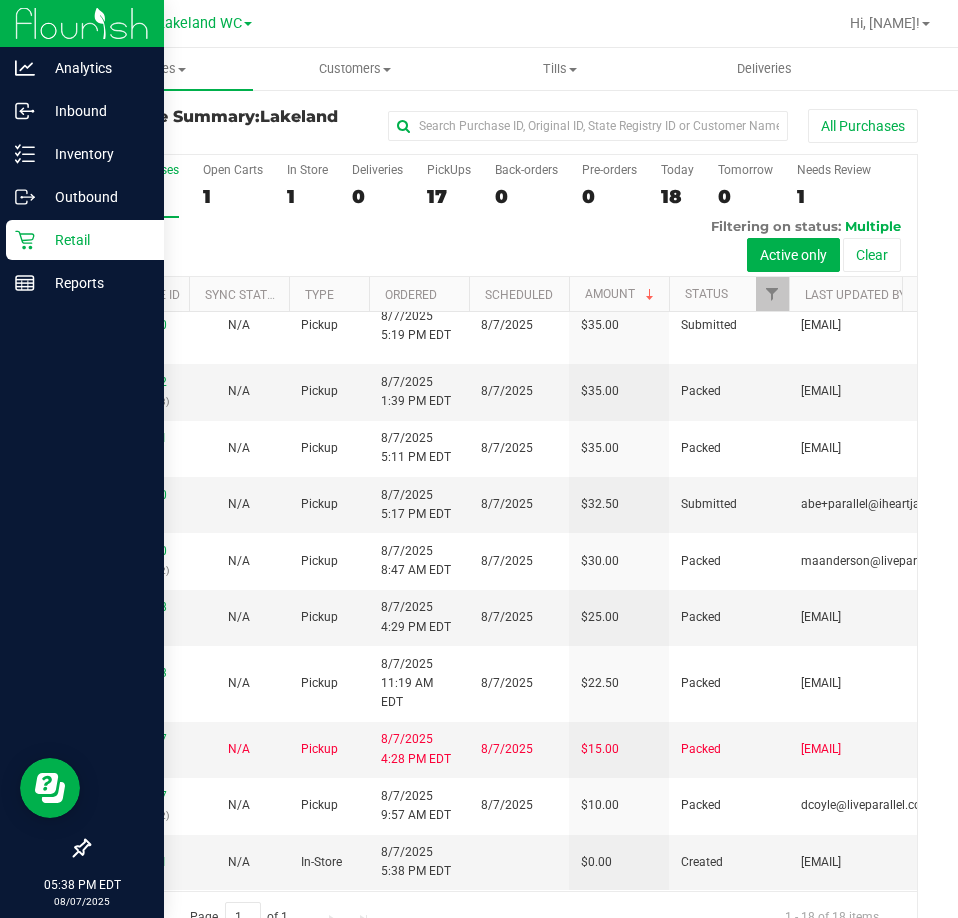 click on "Retail" at bounding box center (95, 240) 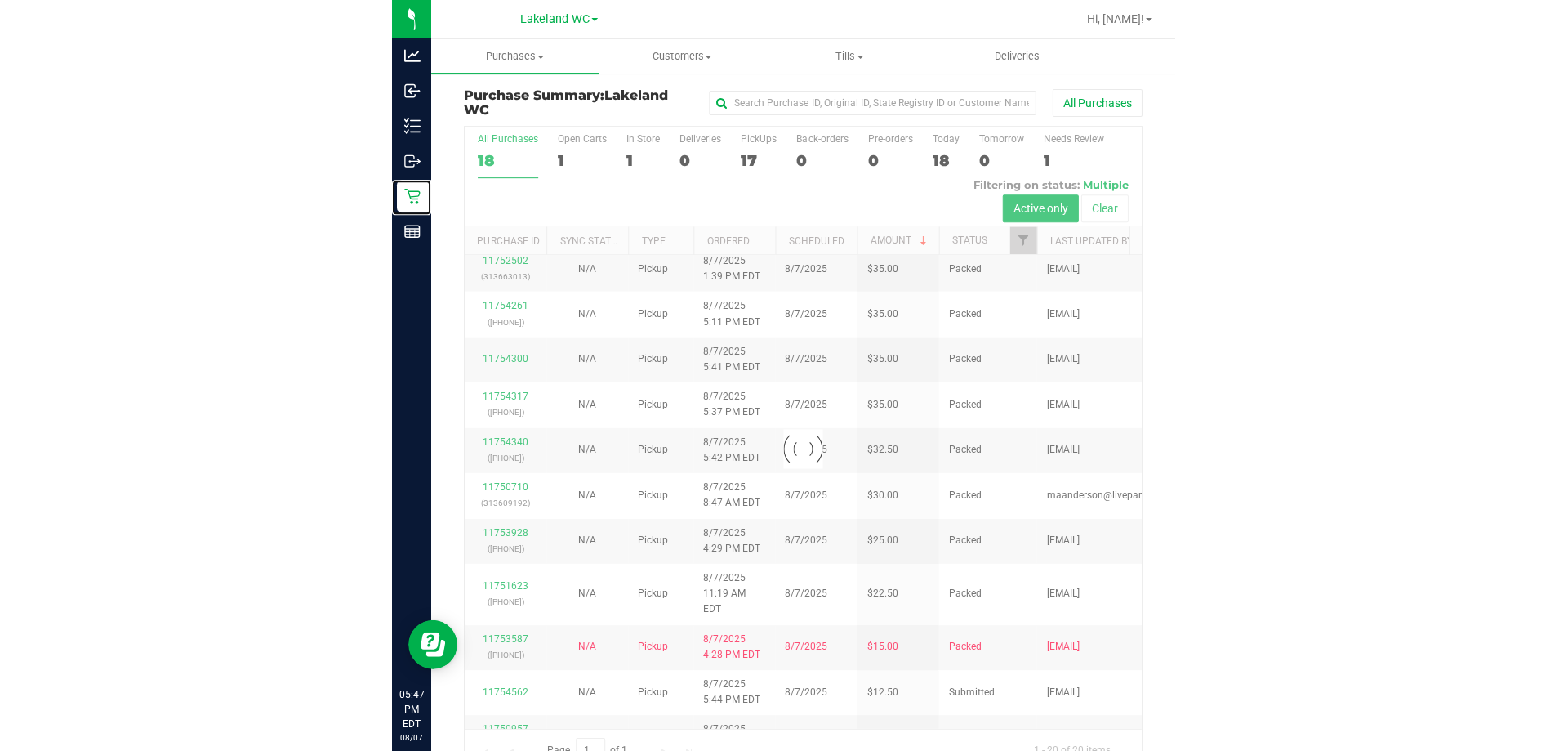 scroll, scrollTop: 0, scrollLeft: 0, axis: both 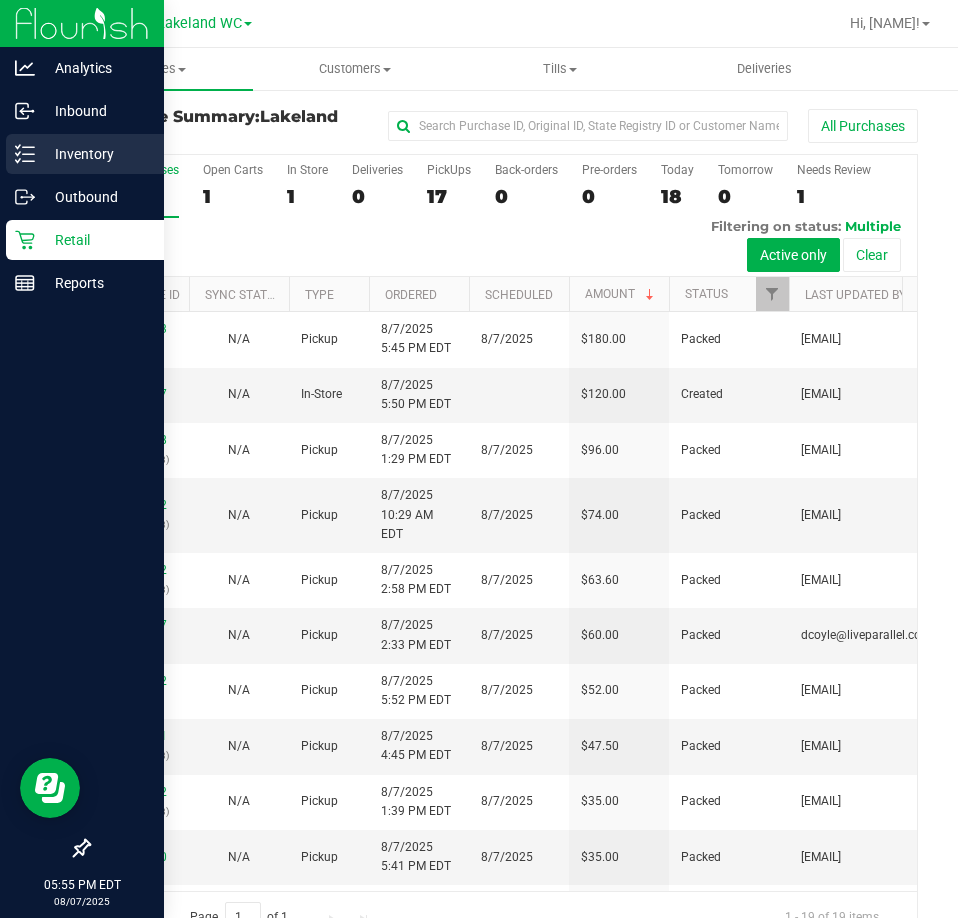 click on "Inventory" at bounding box center (95, 154) 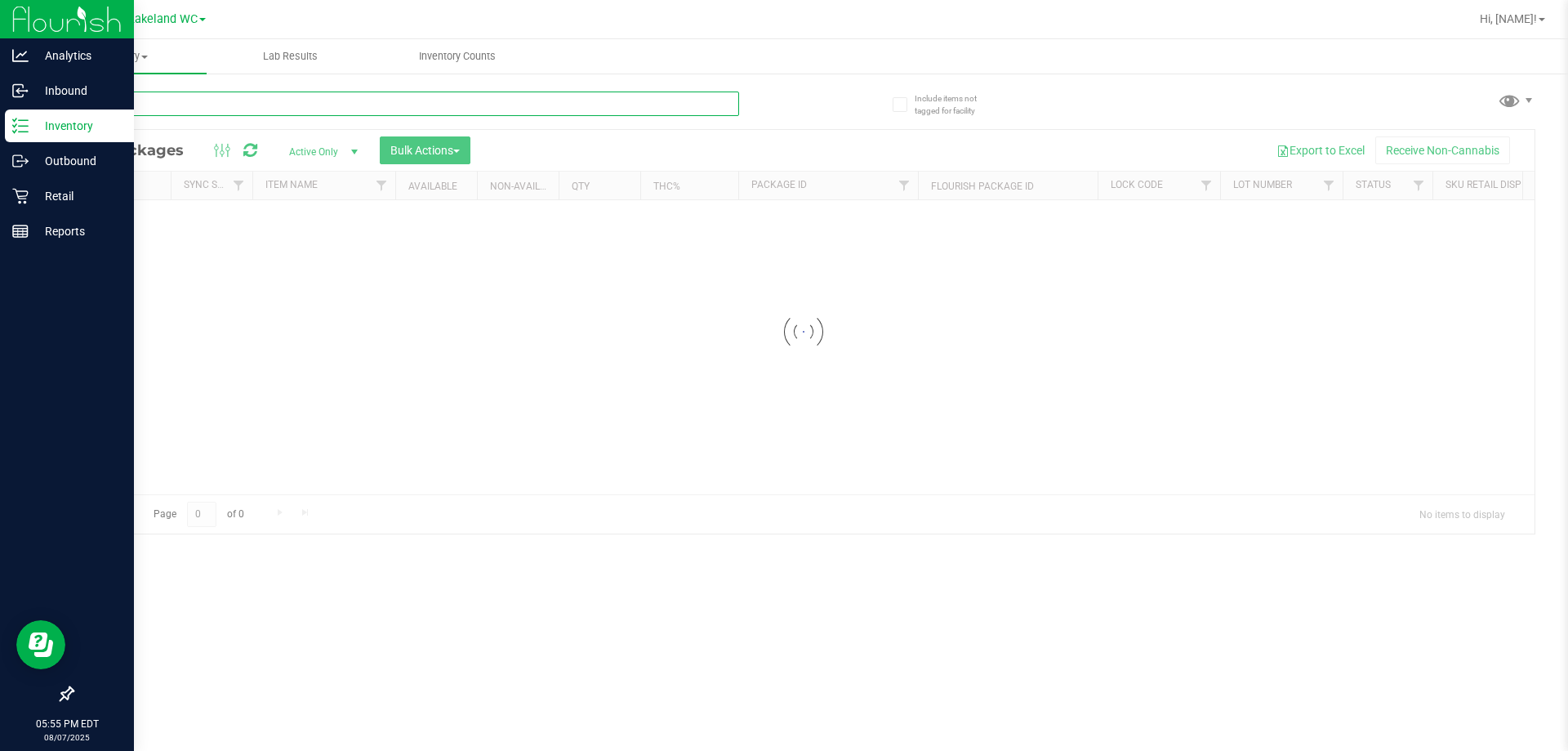 click at bounding box center [405, 104] 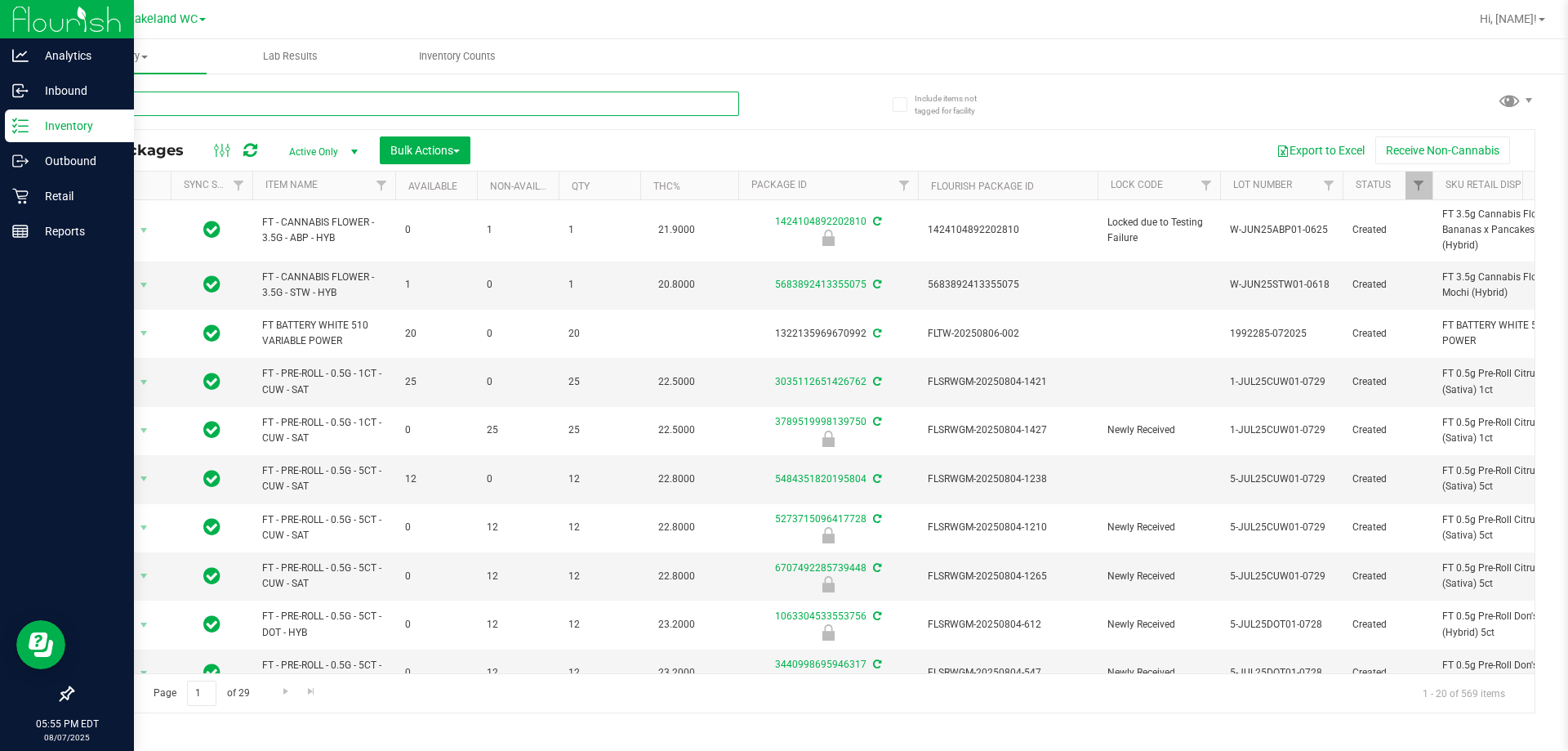 click at bounding box center [405, 104] 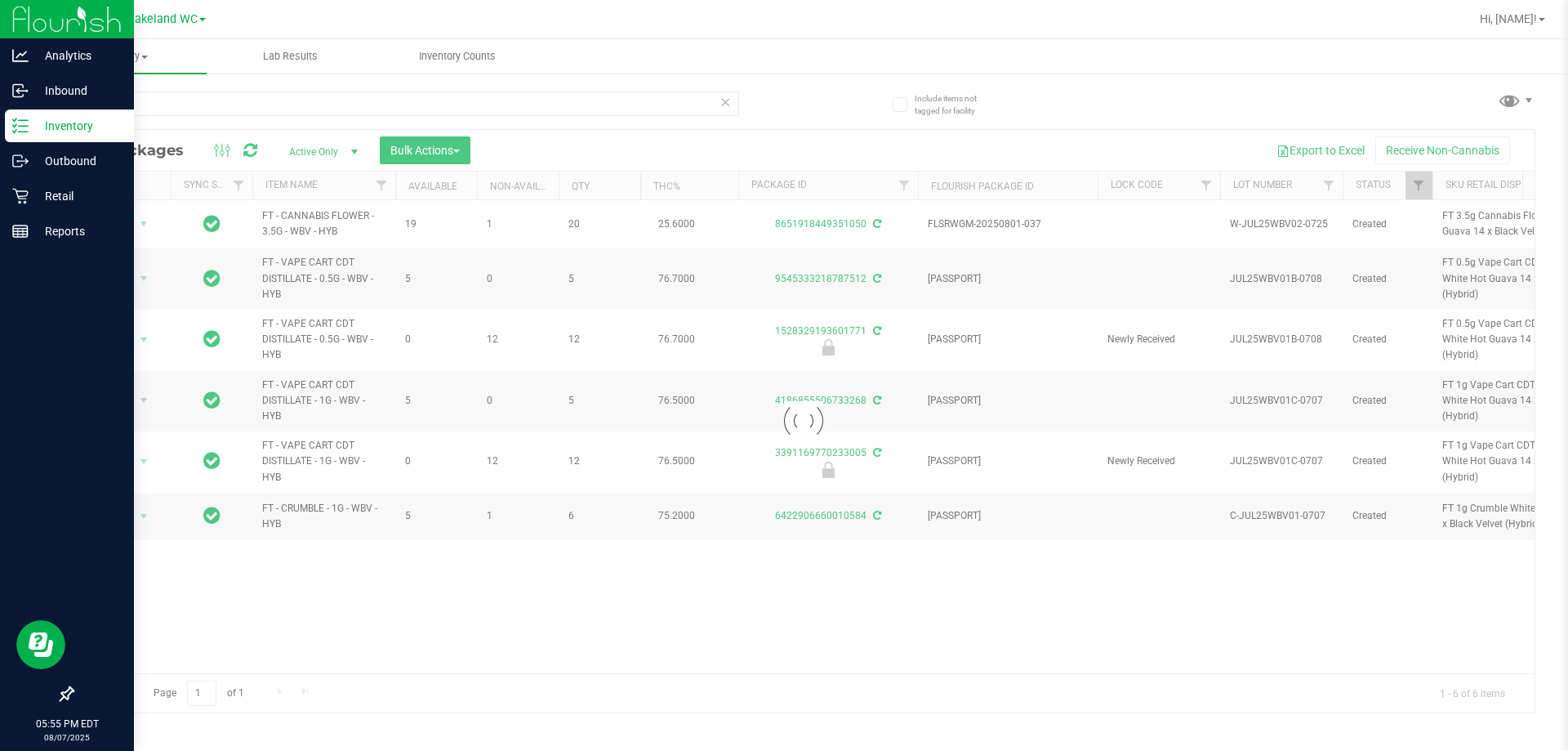 click at bounding box center [804, 421] 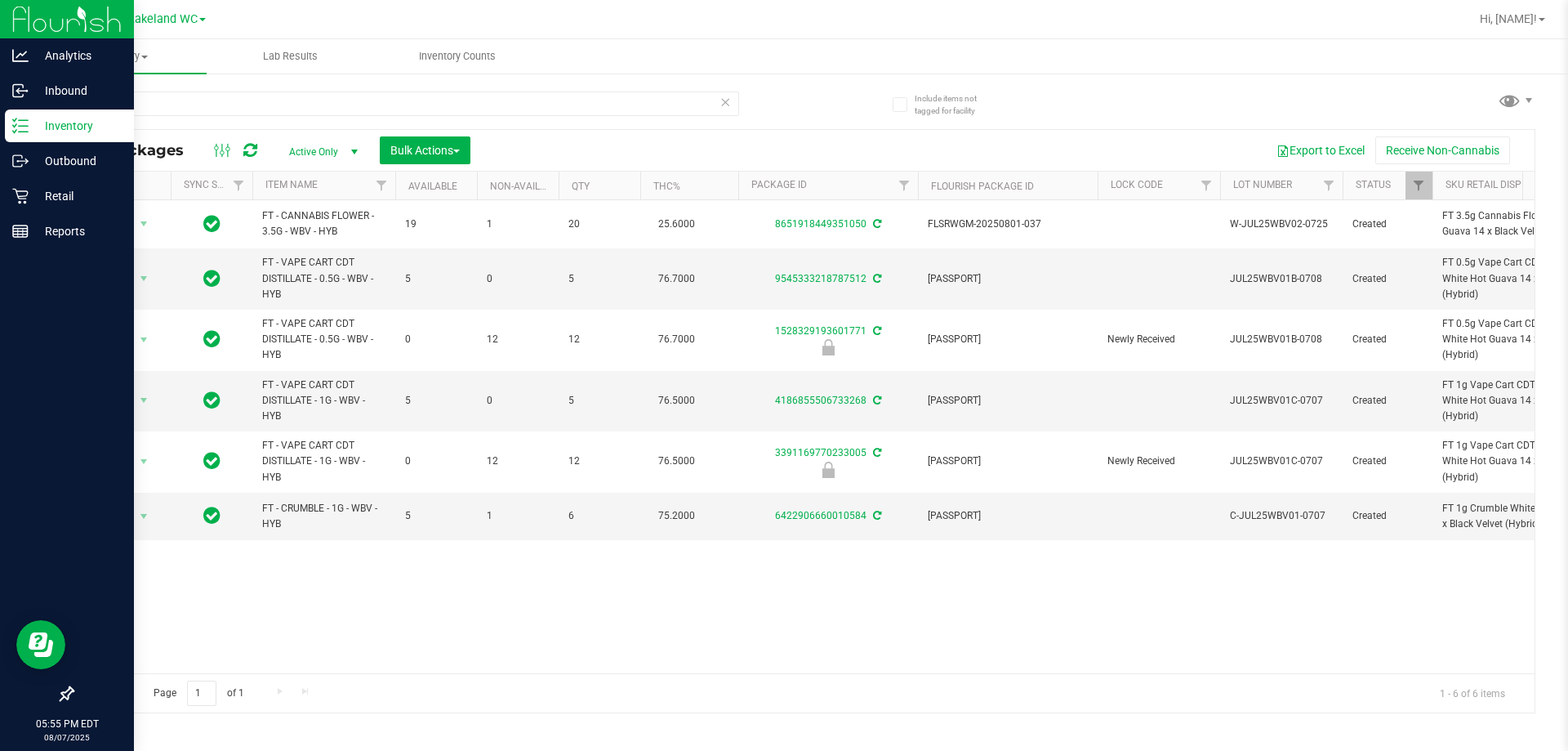 click on "Action Action Adjust qty Create package Edit attributes Global inventory Locate package Lock package Package audit log Print package label Print product labels Schedule for destruction
FT - CANNABIS FLOWER - 3.5G - WBV - HYB
19
1
20
25.6000
[ID]
[PASSPORT]
W-JUL25WBV02-0725
Created
FT 3.5g Cannabis Flower White Hot Guava 14 x Black Velvet (Hybrid)
Now" at bounding box center [804, 436] 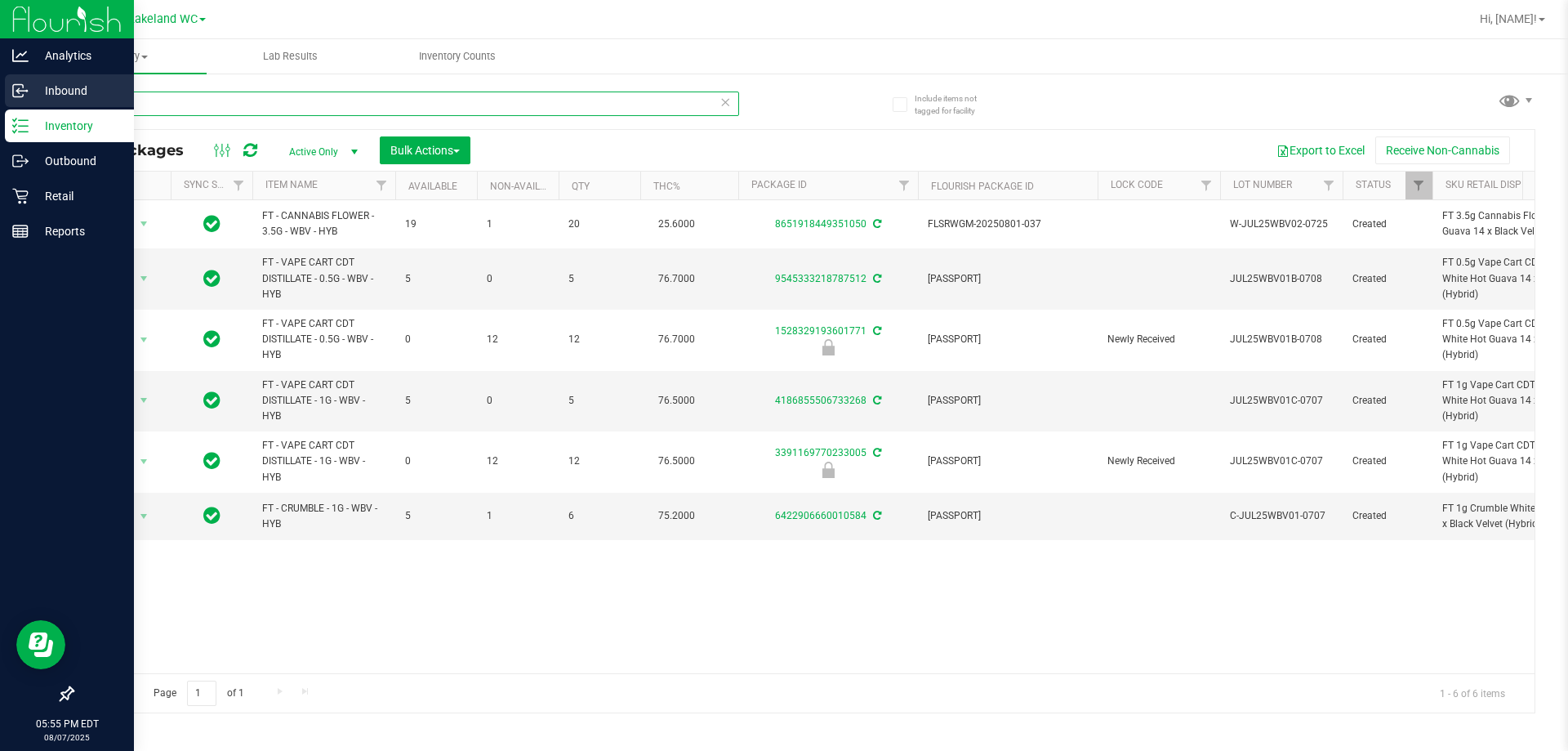 drag, startPoint x: 158, startPoint y: 106, endPoint x: 0, endPoint y: 105, distance: 158.0032 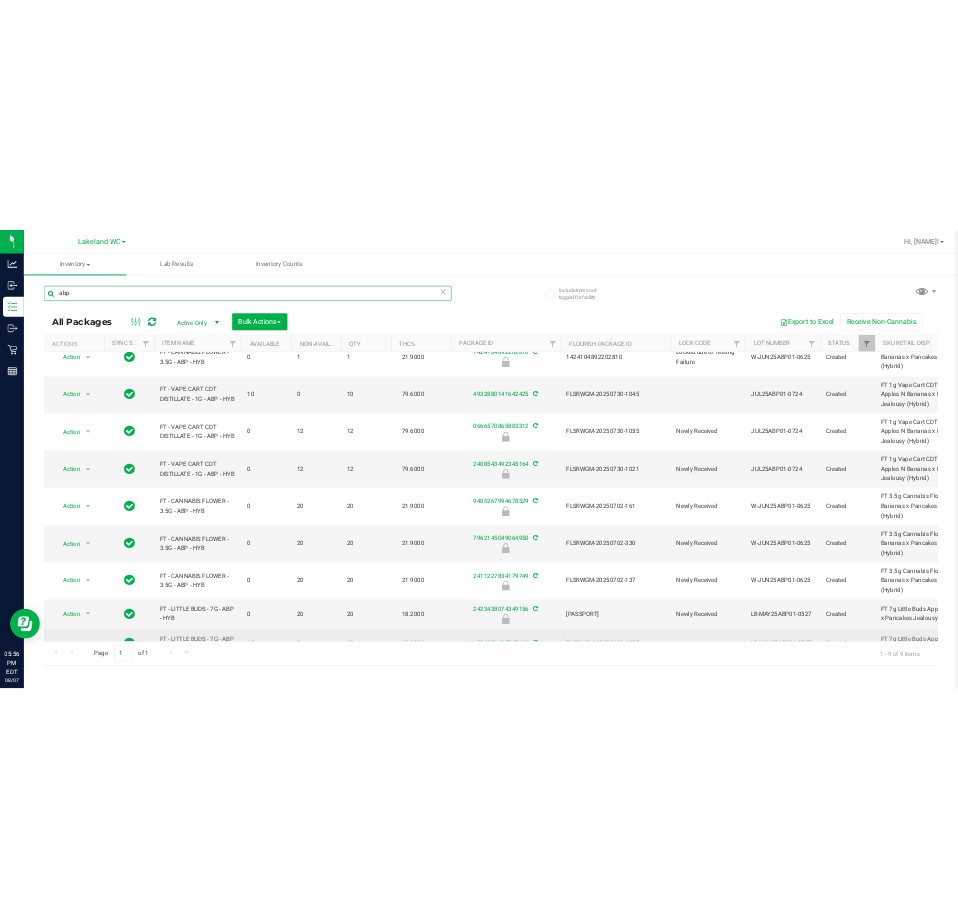 scroll, scrollTop: 0, scrollLeft: 0, axis: both 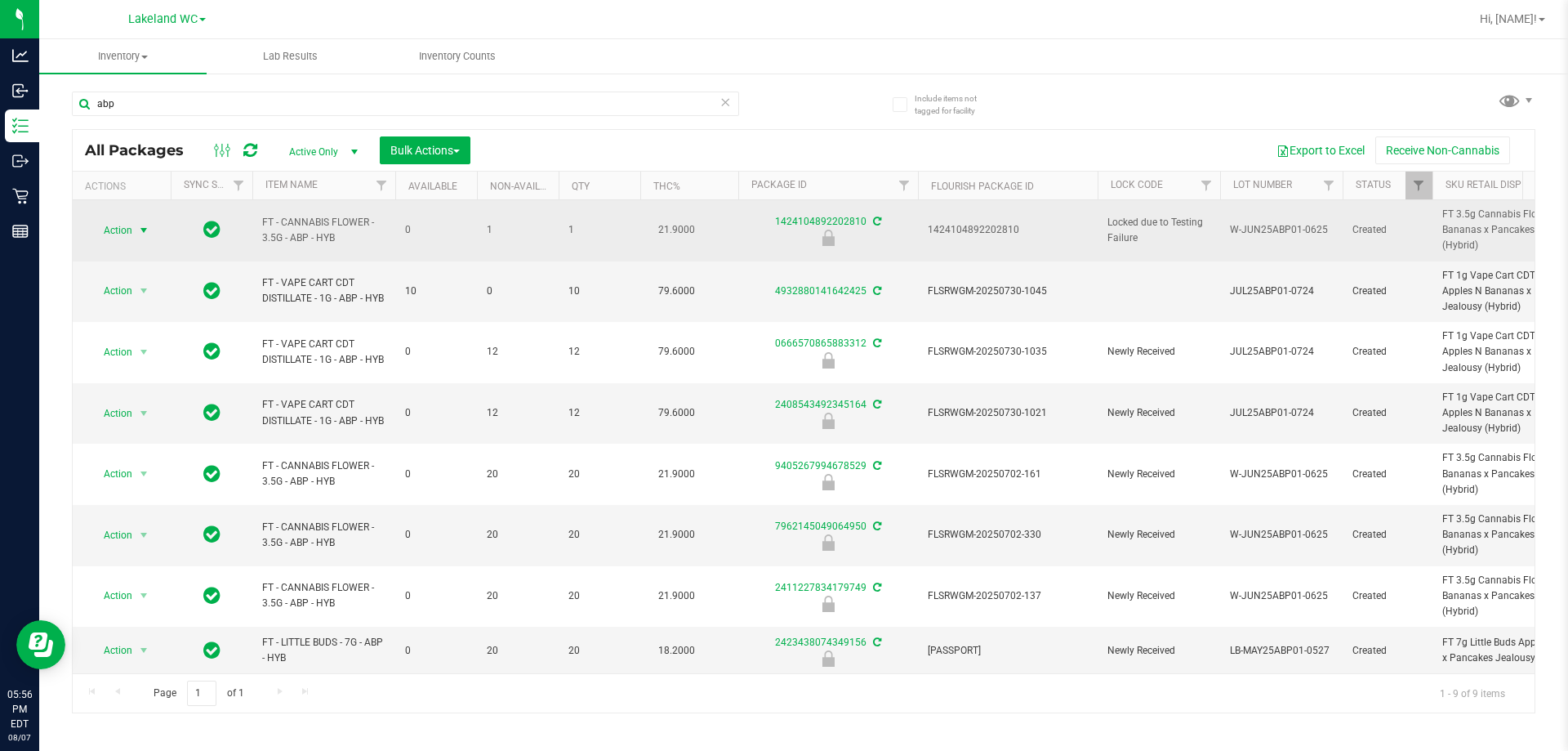 click on "Action" at bounding box center (111, 230) 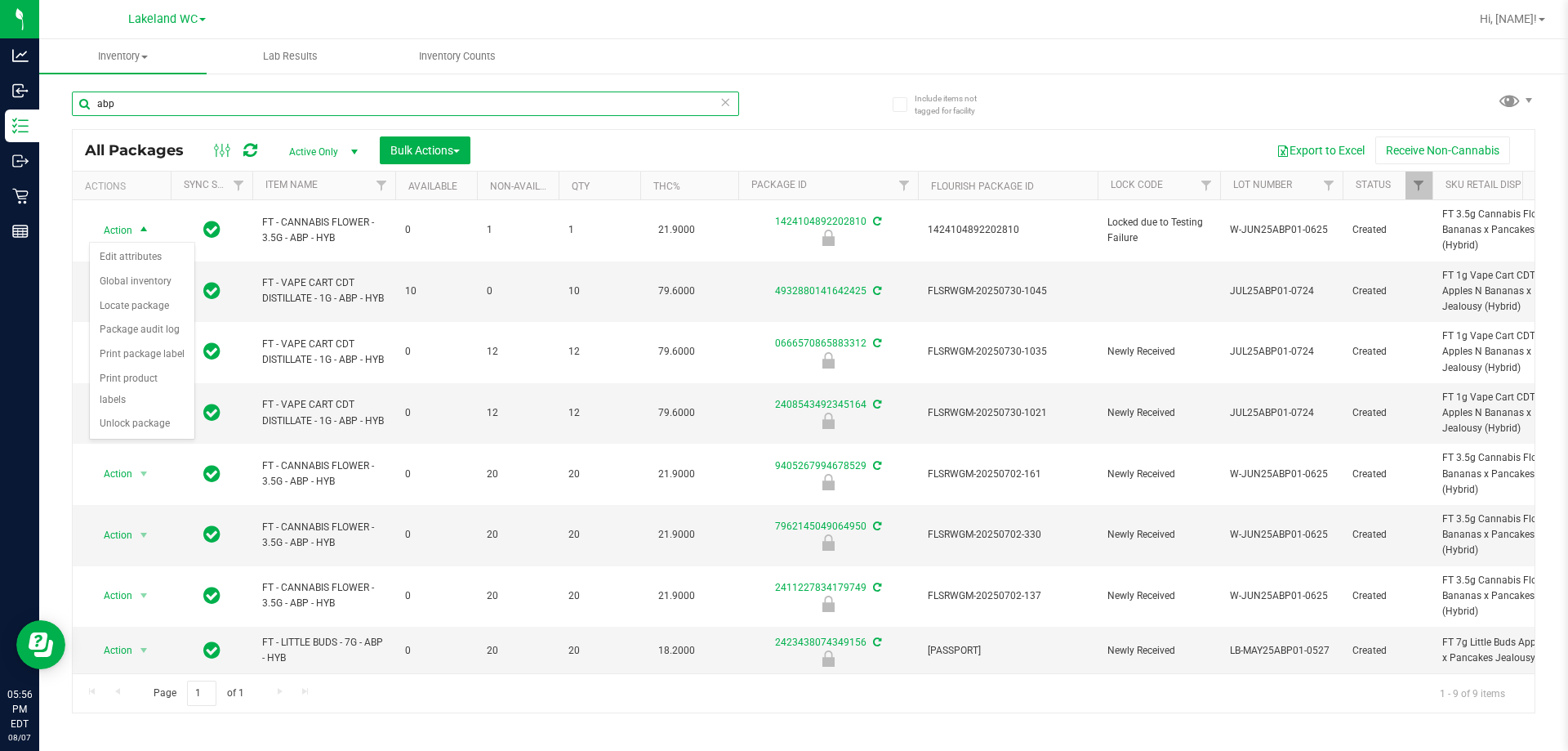 click on "abp" at bounding box center [405, 104] 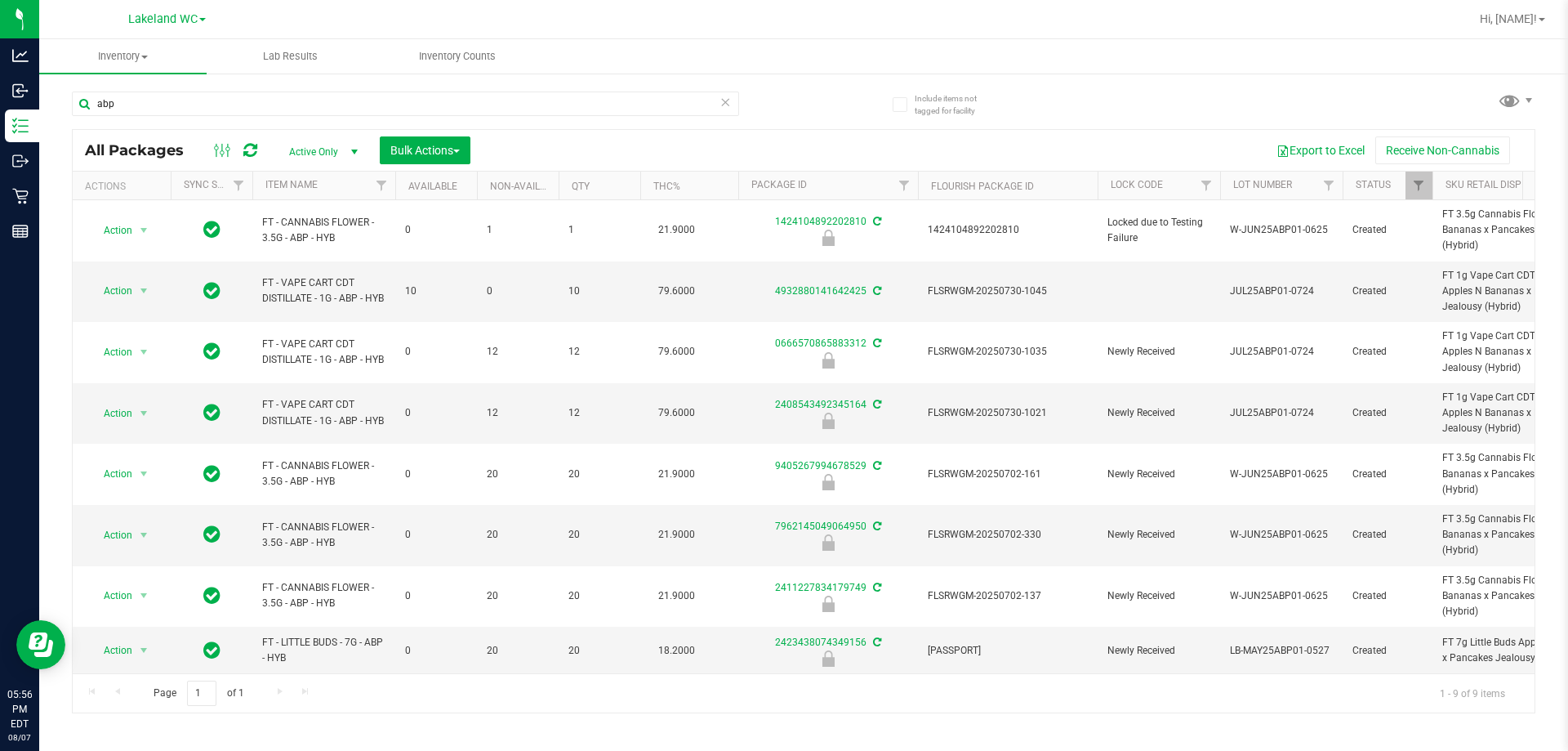 click at bounding box center [880, 19] 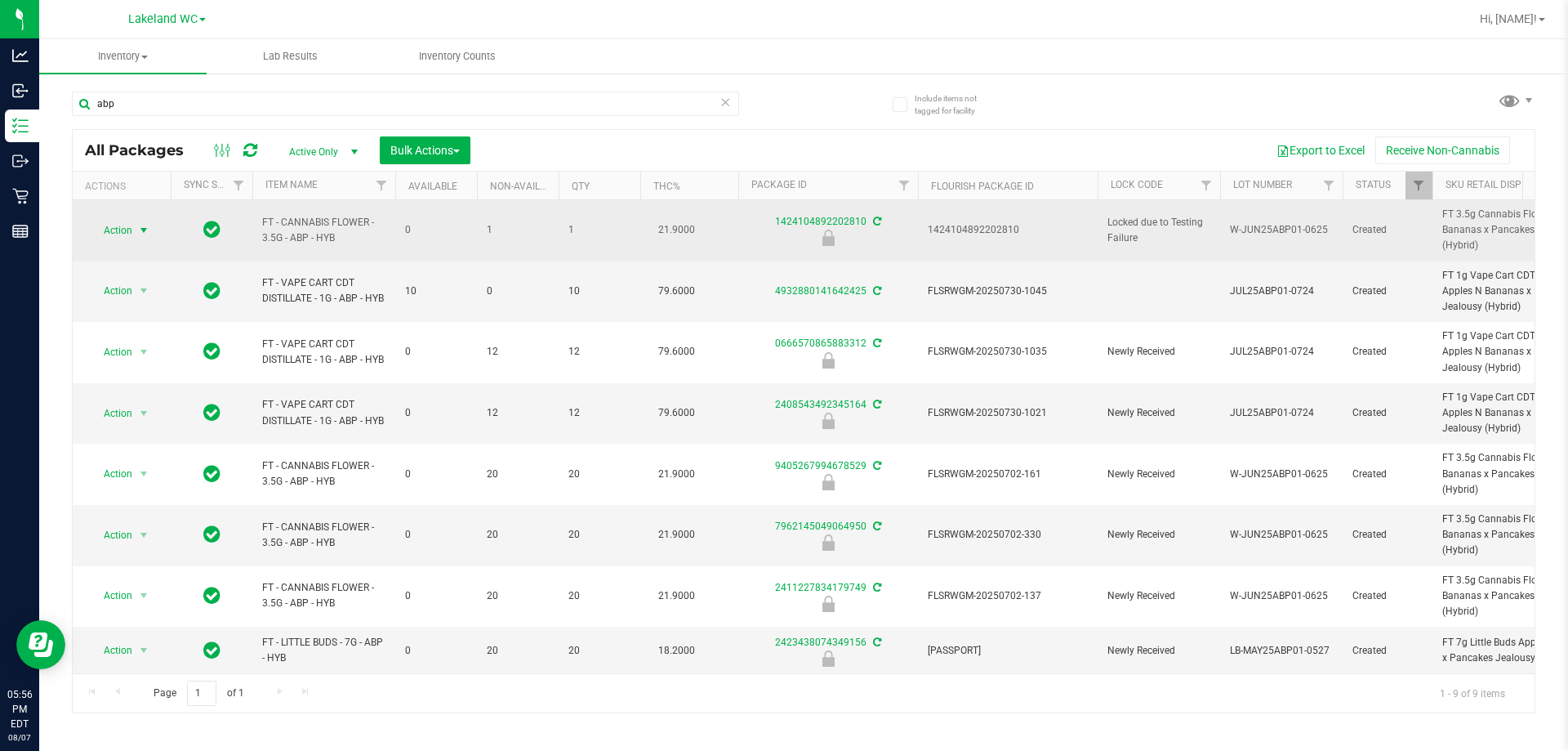 click on "Action" at bounding box center (111, 230) 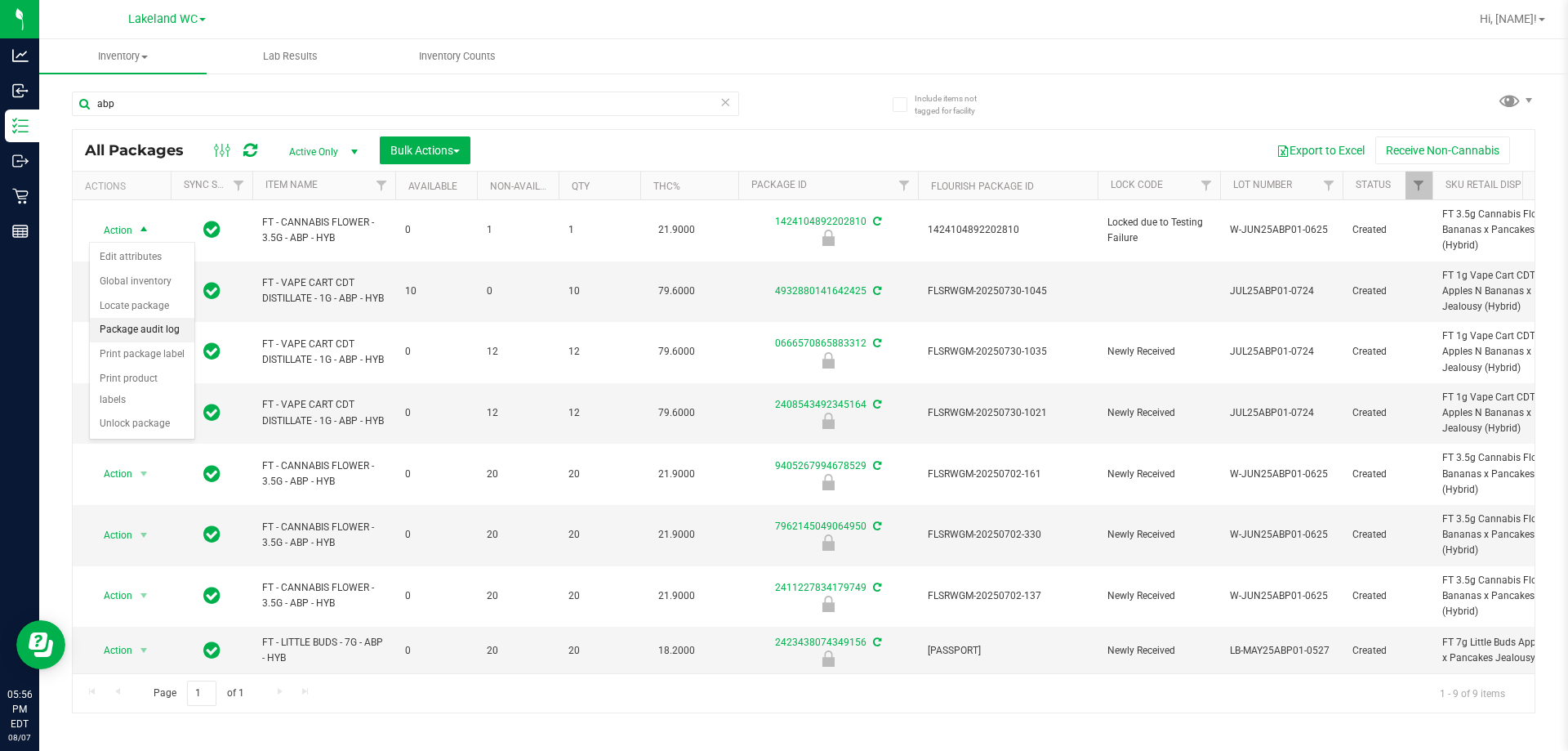 click on "Package audit log" at bounding box center (142, 330) 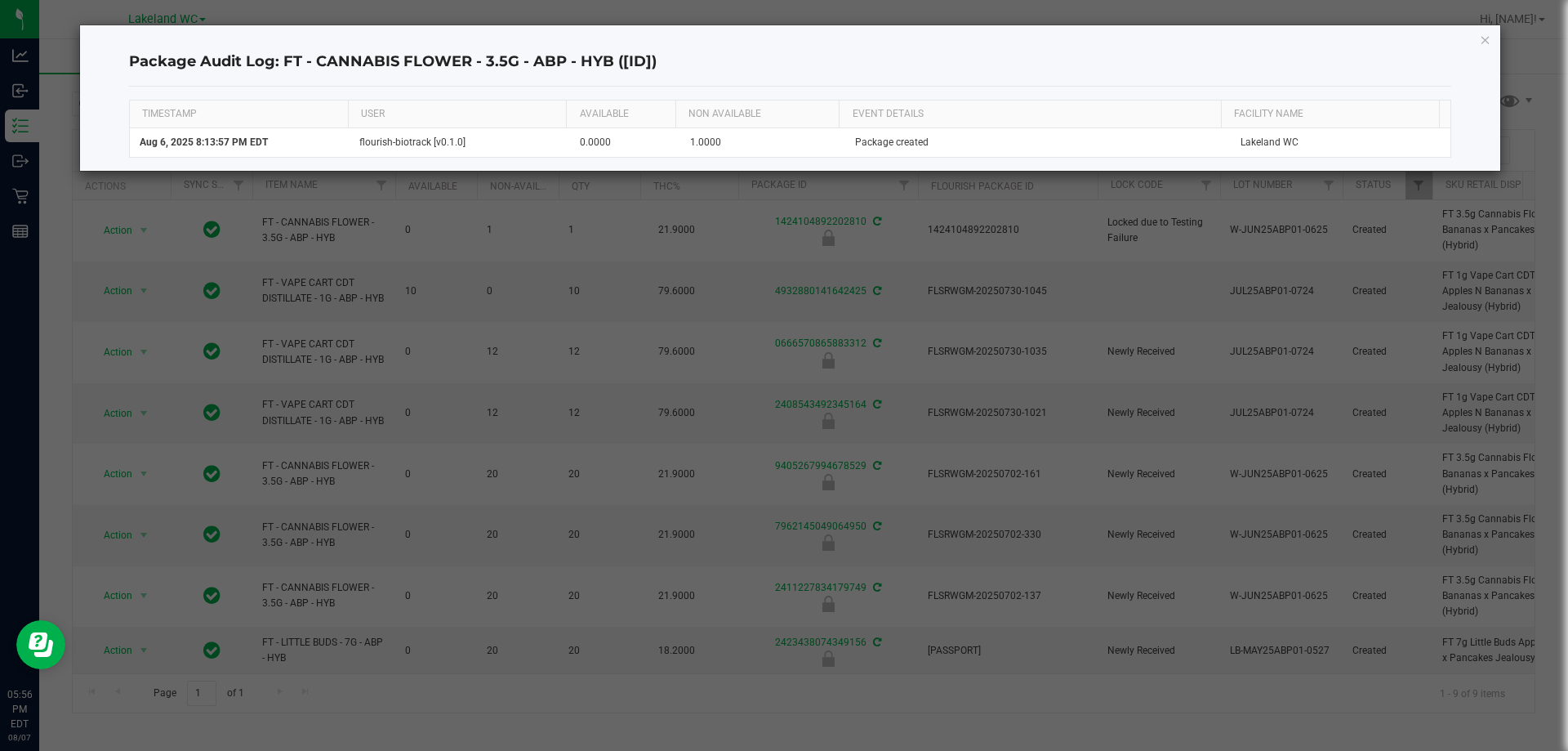 click 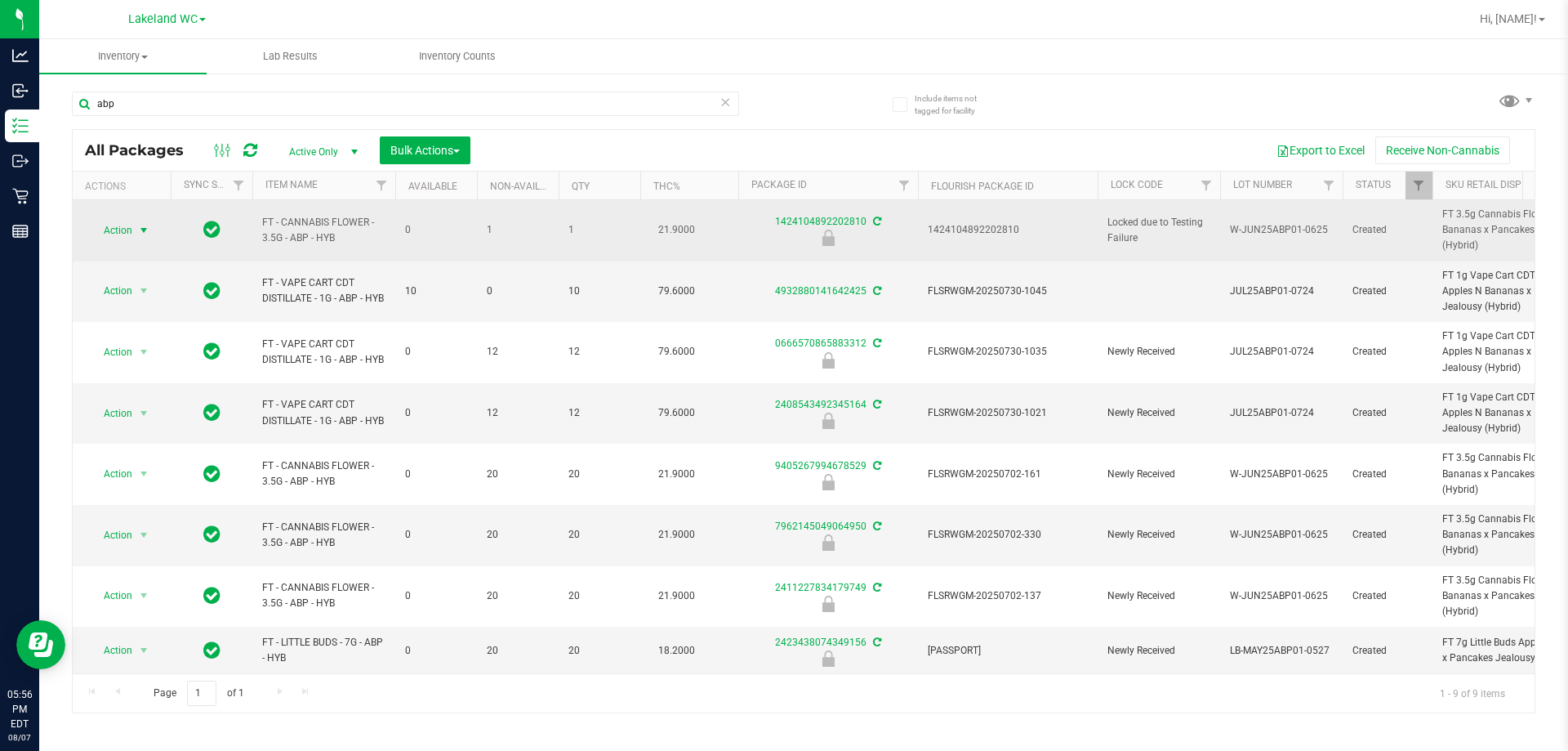 click on "Action" at bounding box center (111, 230) 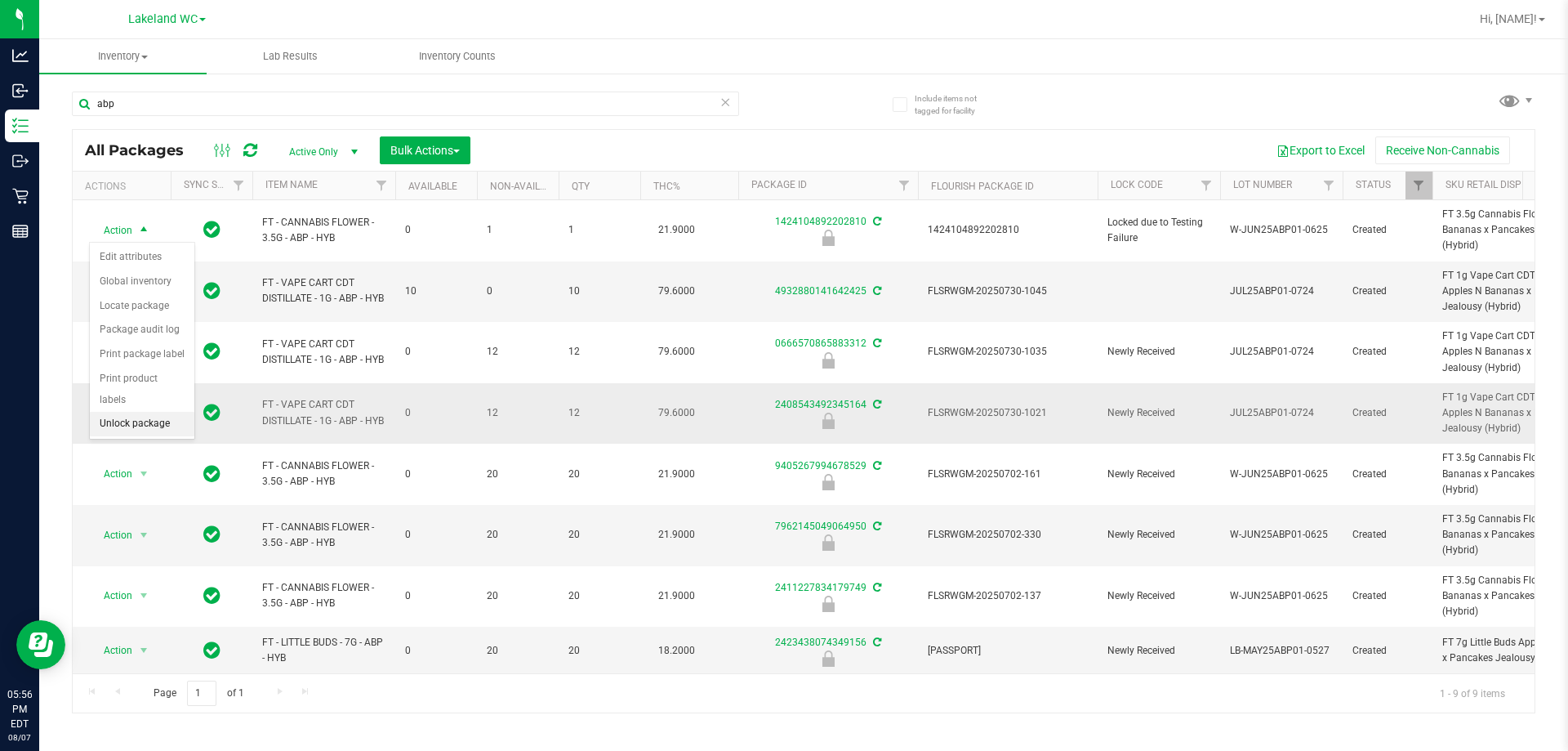 drag, startPoint x: 136, startPoint y: 398, endPoint x: 226, endPoint y: 383, distance: 91.24144 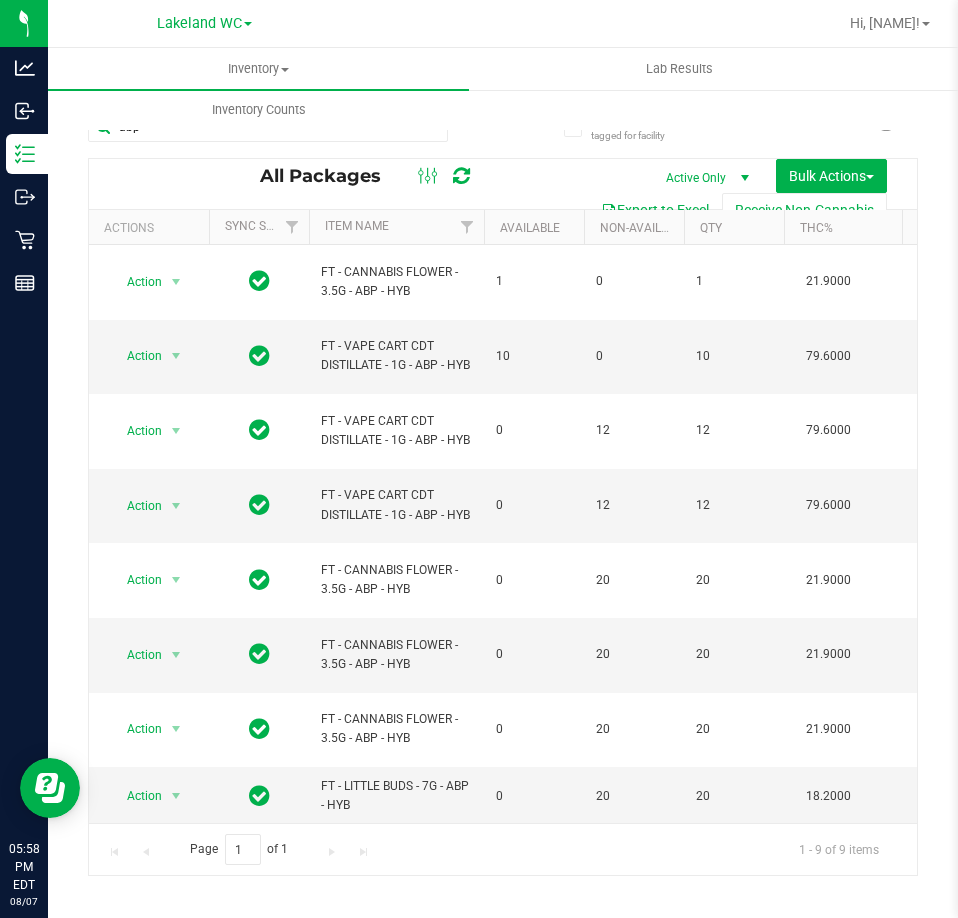 scroll, scrollTop: 0, scrollLeft: 1854, axis: horizontal 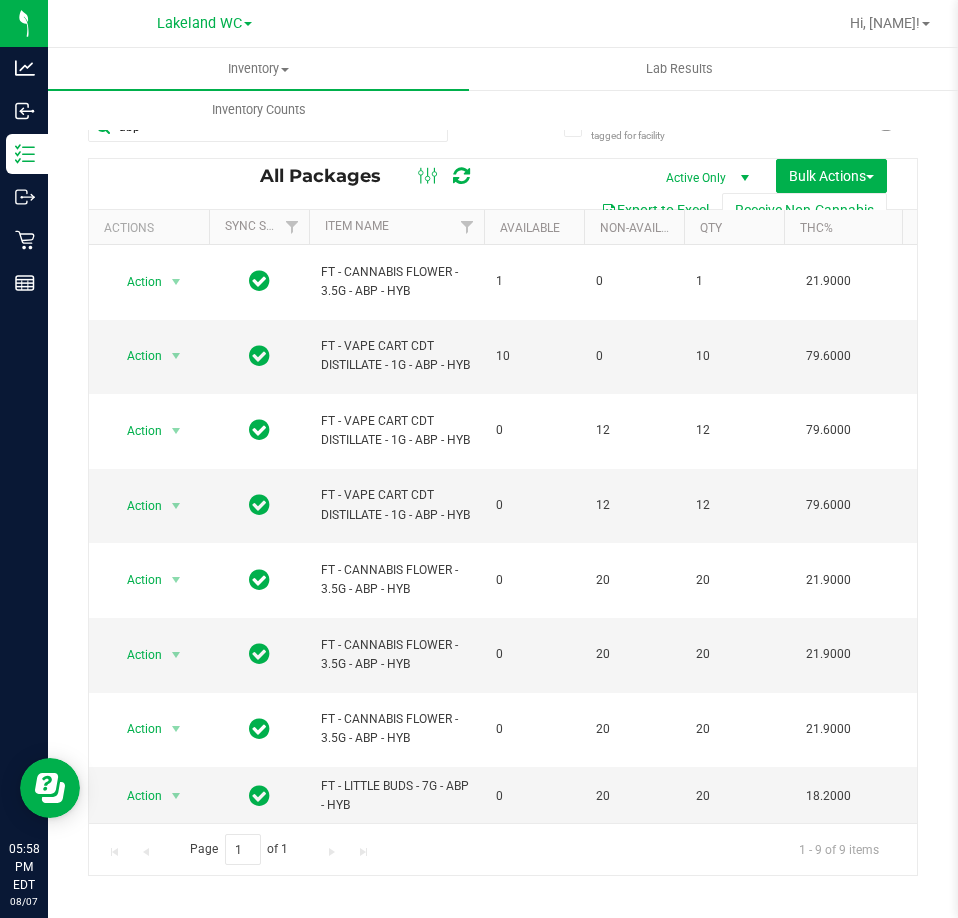 click on "Inventory
All packages
All inventory
Waste log
Create inventory
Lab Results
Inventory Counts" at bounding box center (527, 89) 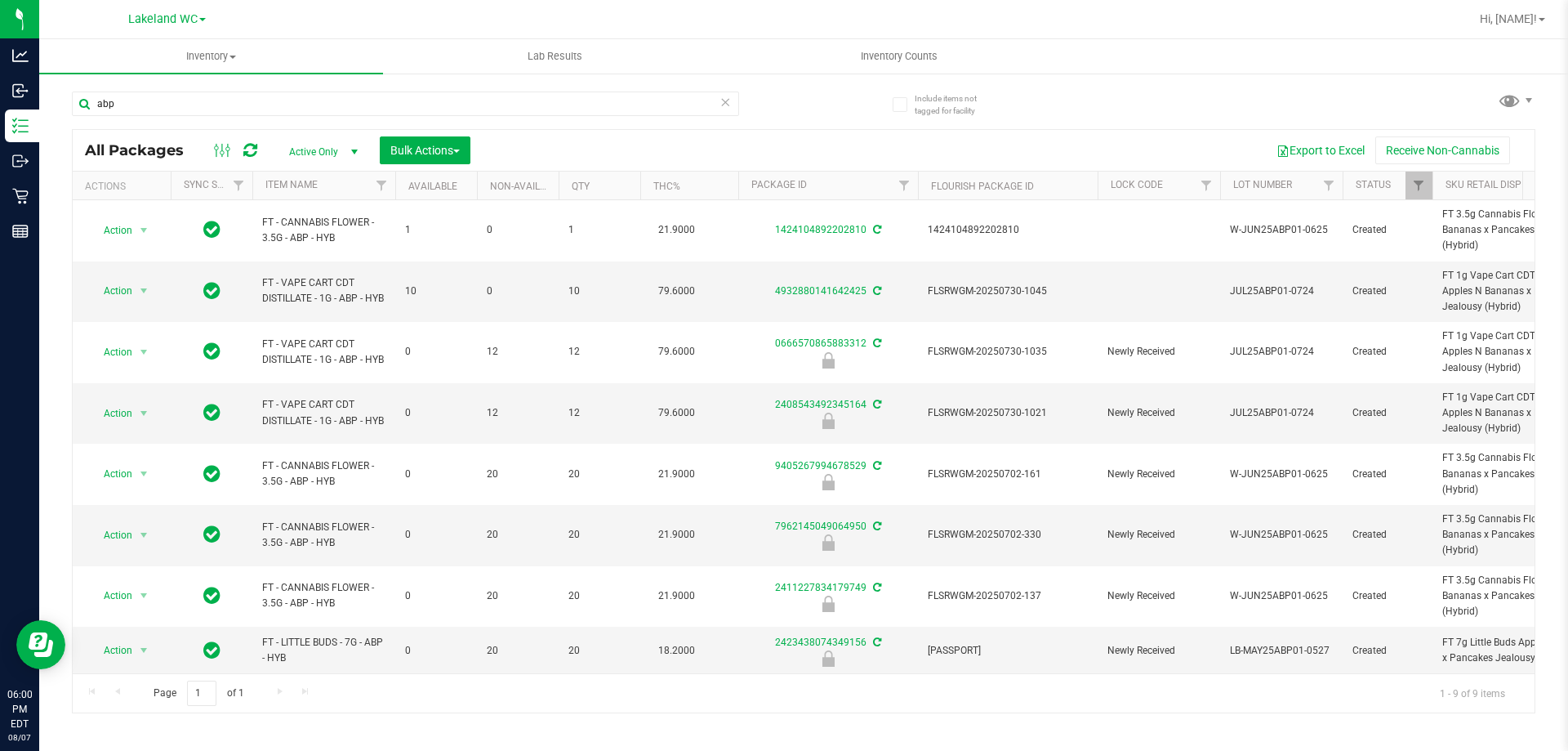 click on "Export to Excel
Receive Non-Cannabis" at bounding box center (1002, 150) 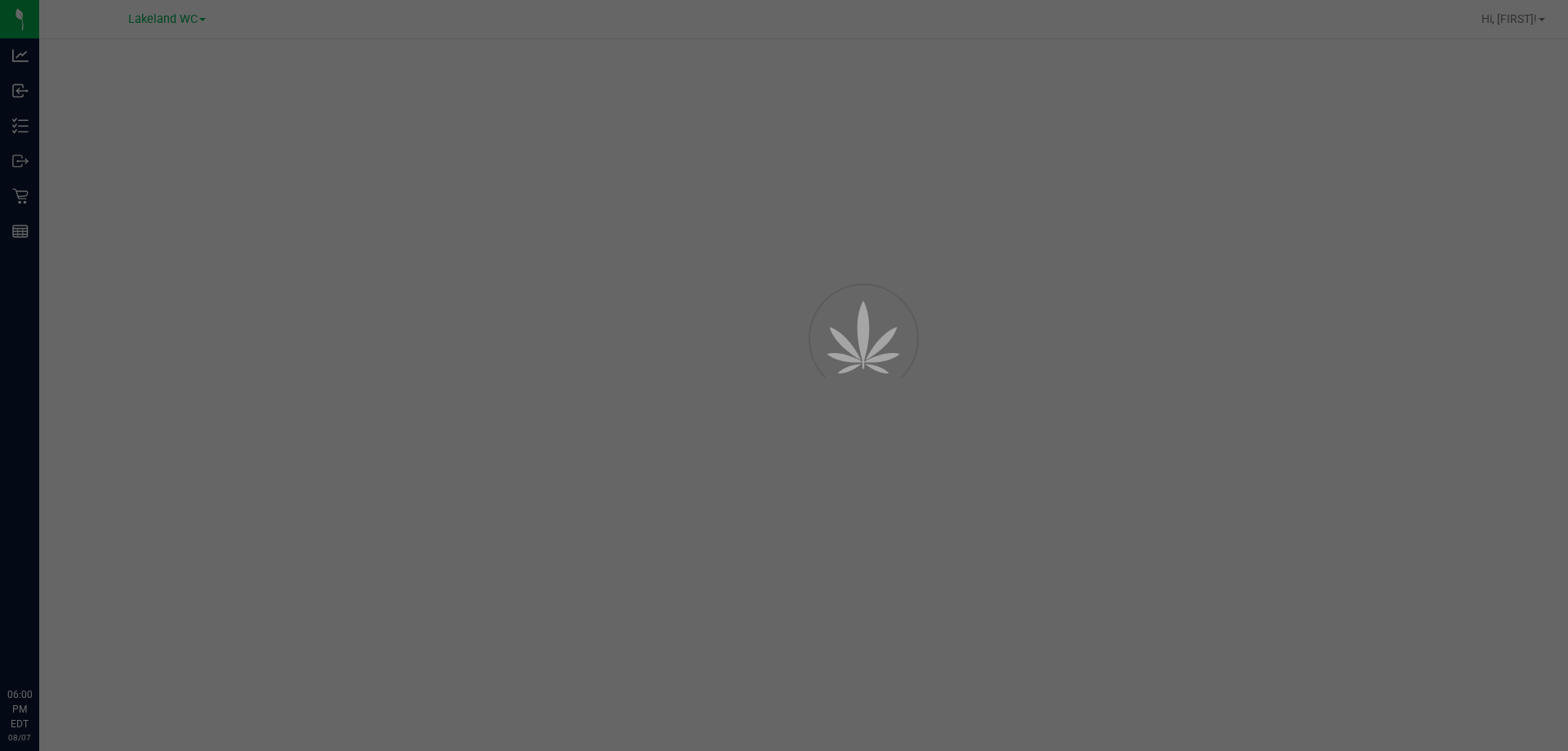 scroll, scrollTop: 0, scrollLeft: 0, axis: both 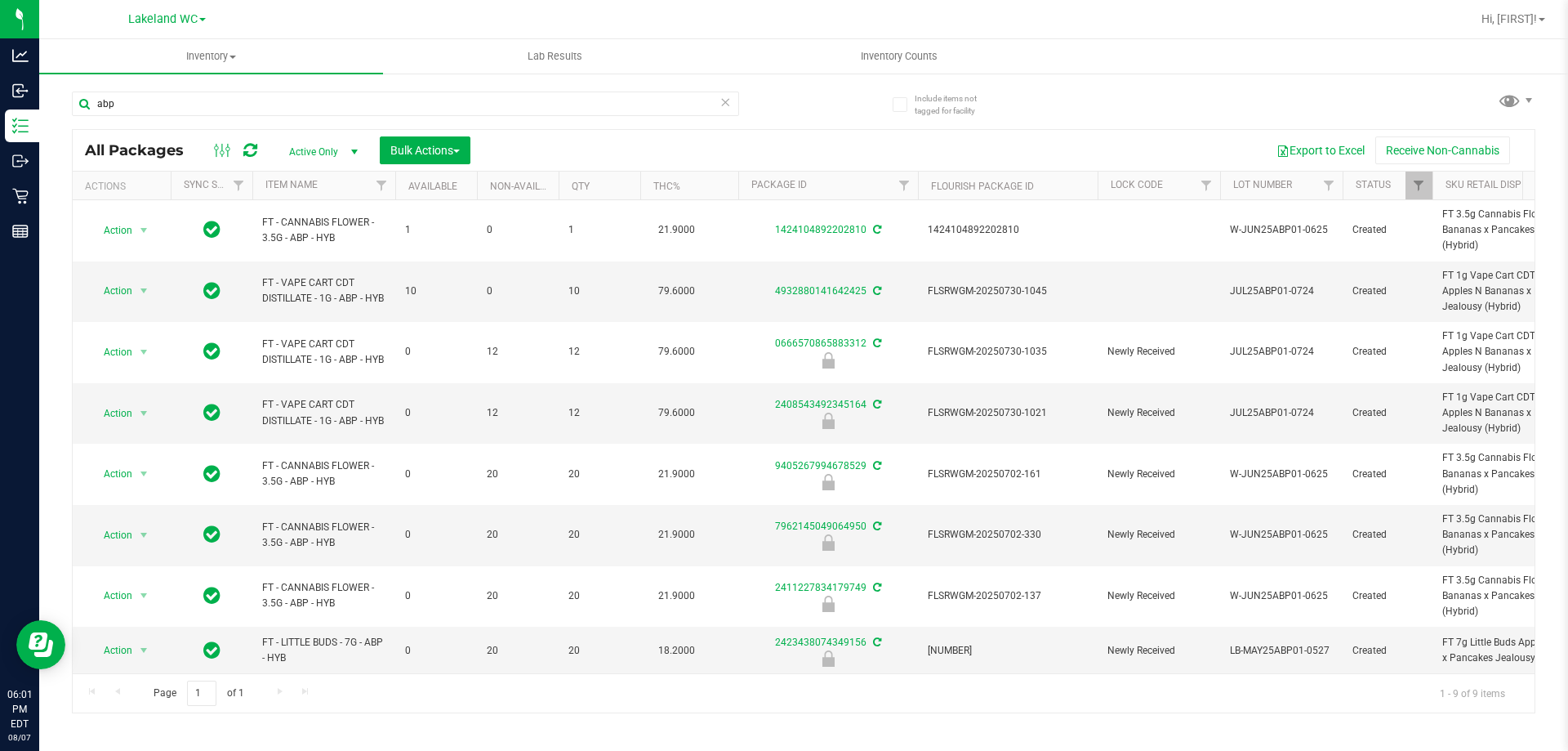 click on "Hi, Lisette!" at bounding box center [1513, 19] 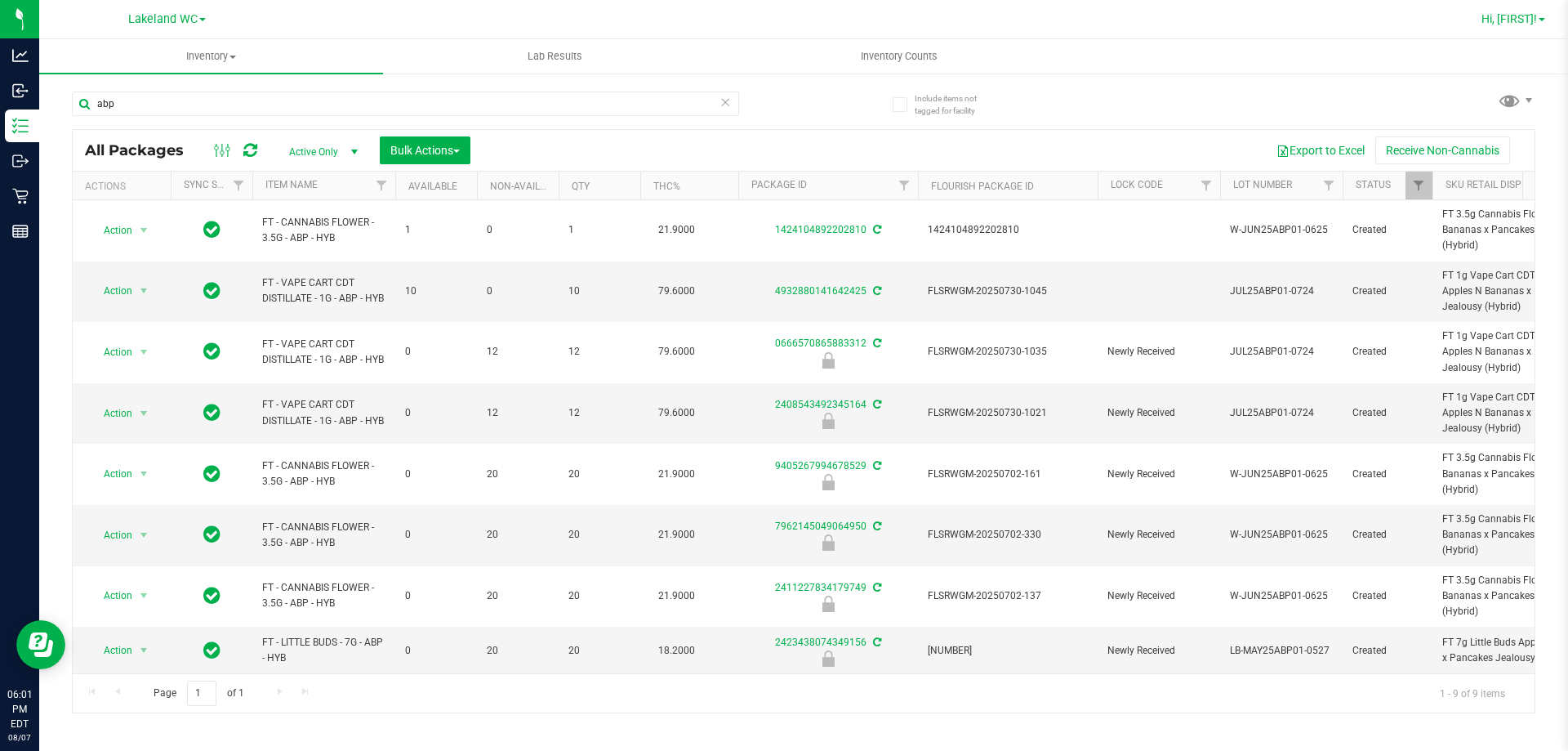click on "Hi, Lisette!" at bounding box center [1509, 19] 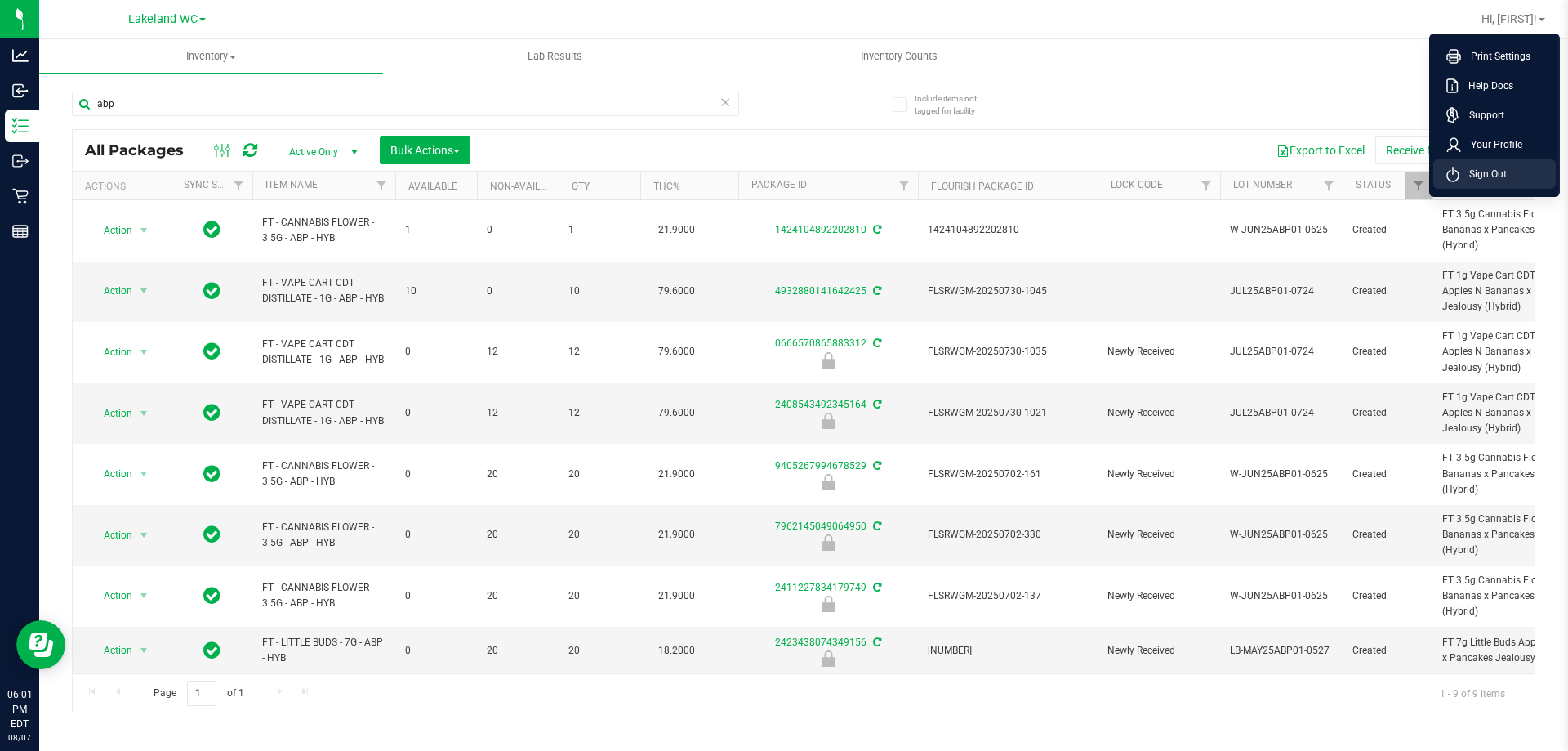 click on "Sign Out" at bounding box center [1483, 174] 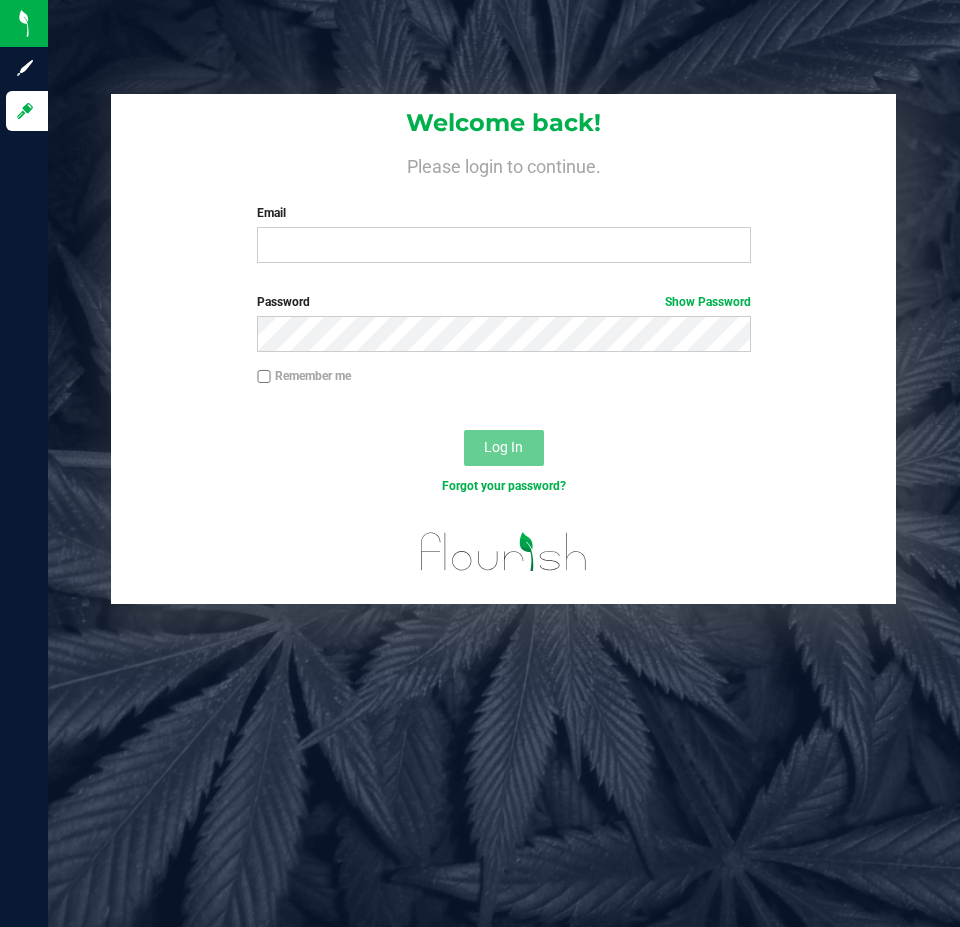 scroll, scrollTop: 0, scrollLeft: 0, axis: both 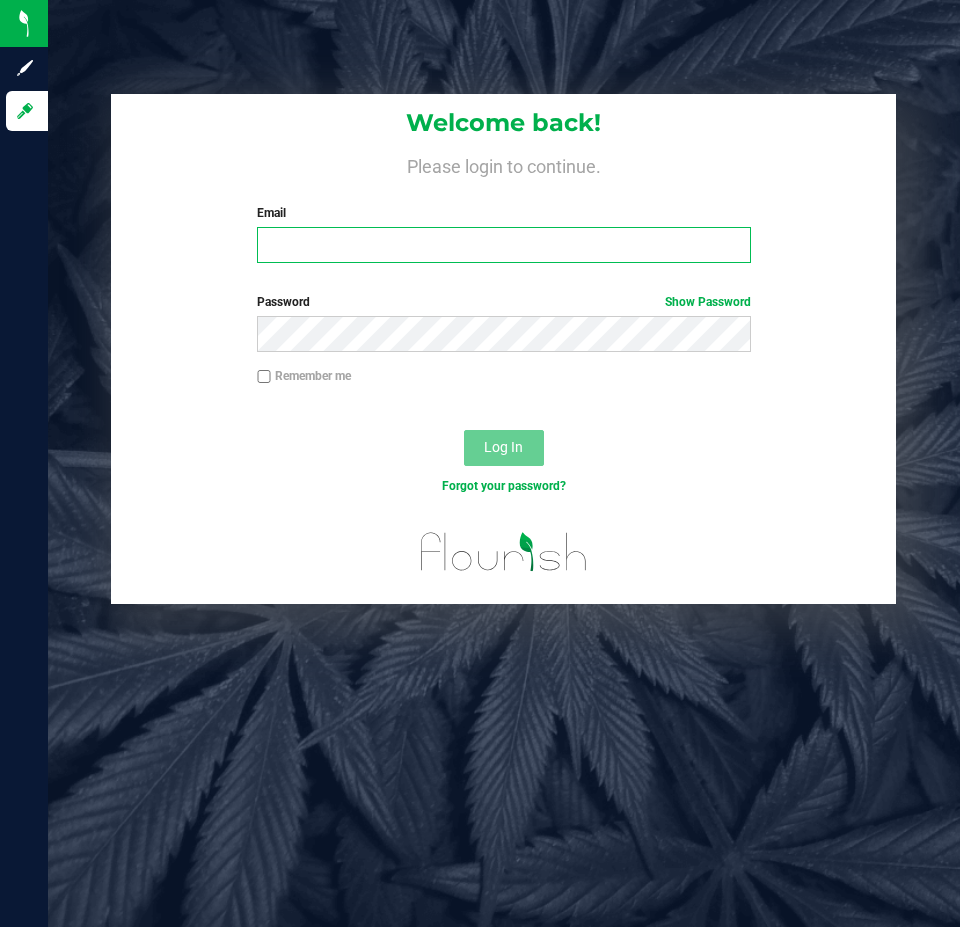 click on "Email" at bounding box center (503, 245) 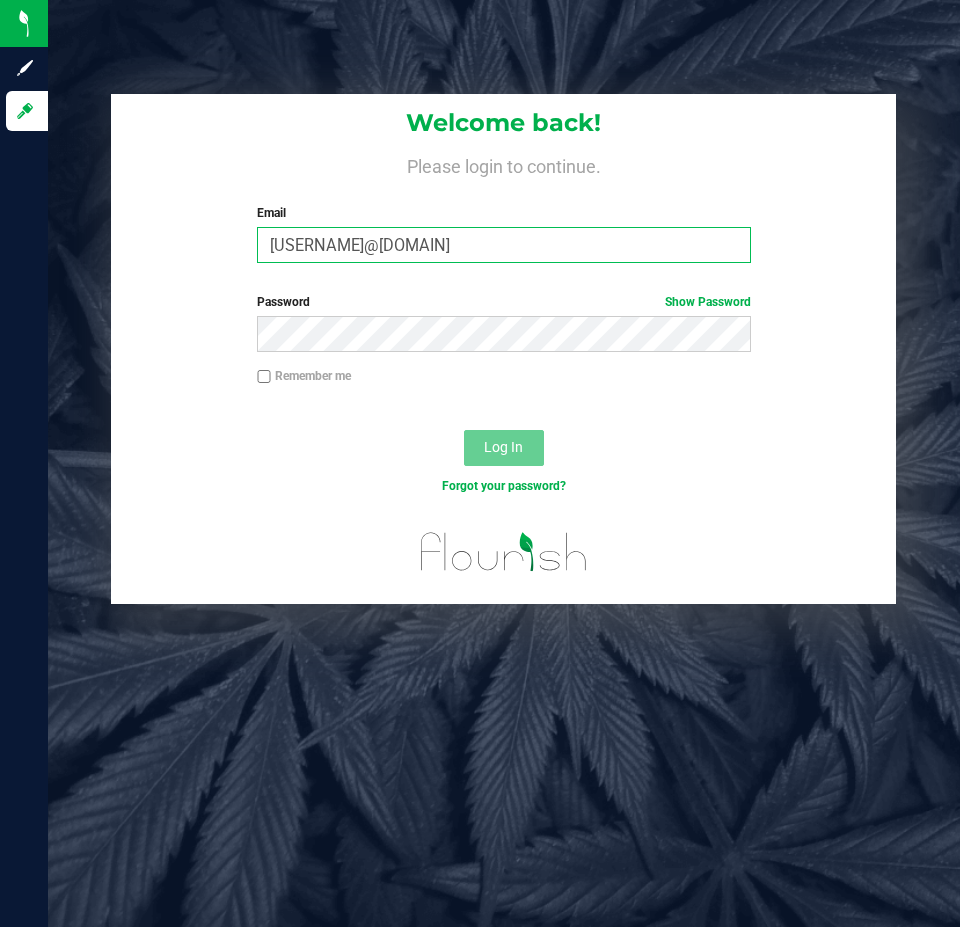 type on "[USERNAME]@[DOMAIN]" 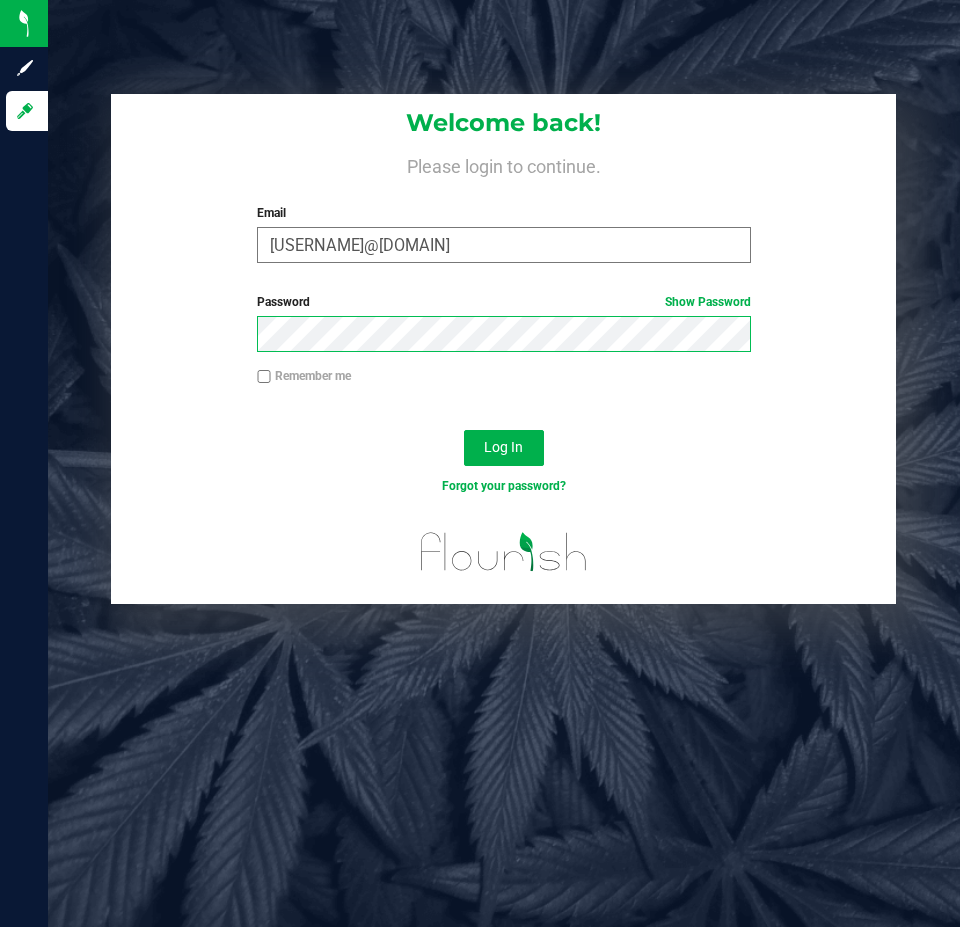 click on "Log In" at bounding box center (504, 448) 